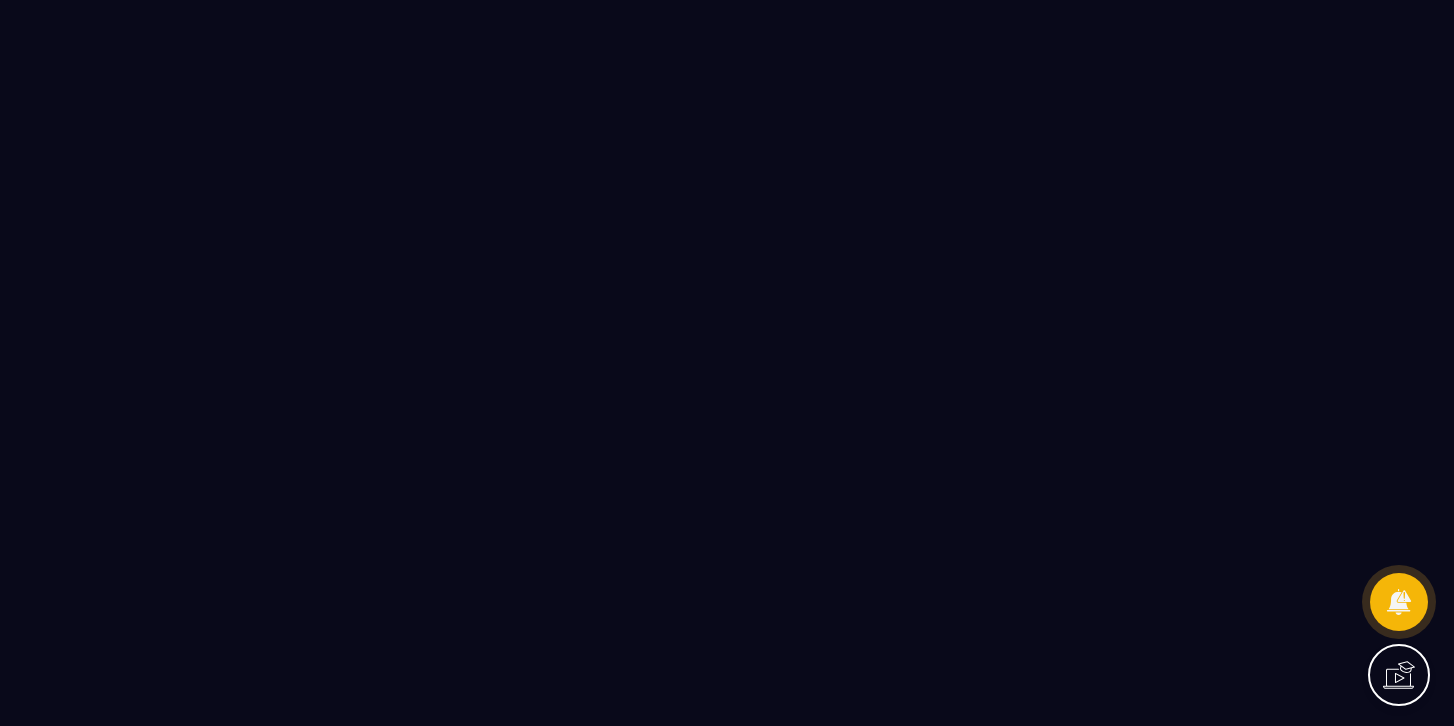 scroll, scrollTop: 0, scrollLeft: 0, axis: both 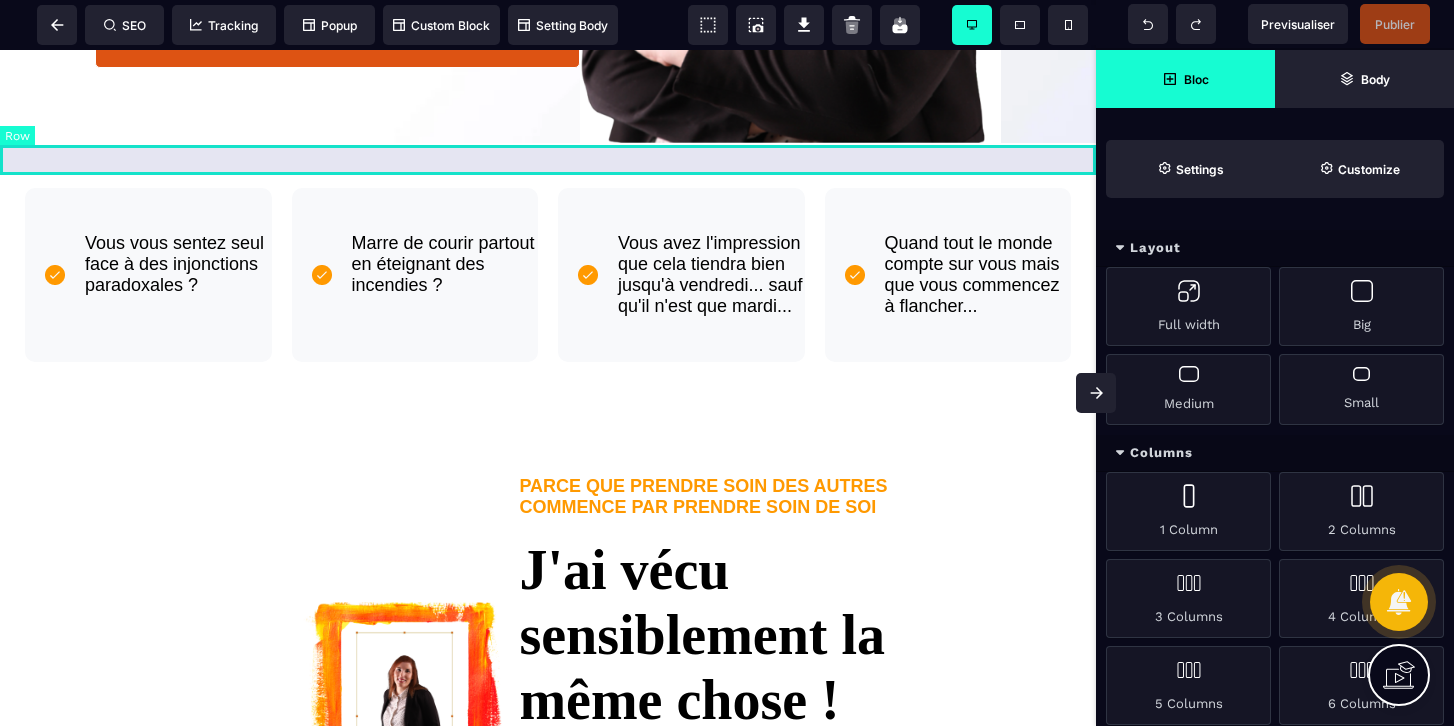 click at bounding box center [548, 158] 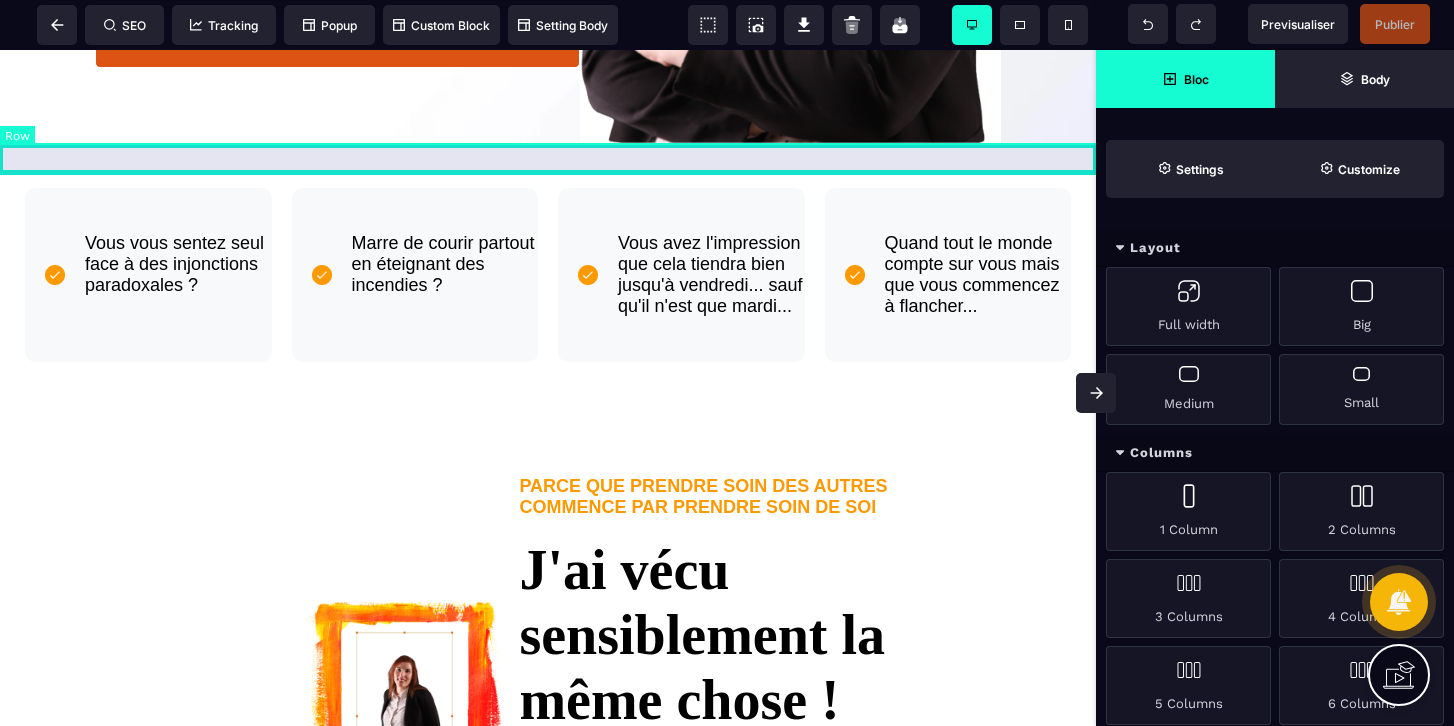 select on "*" 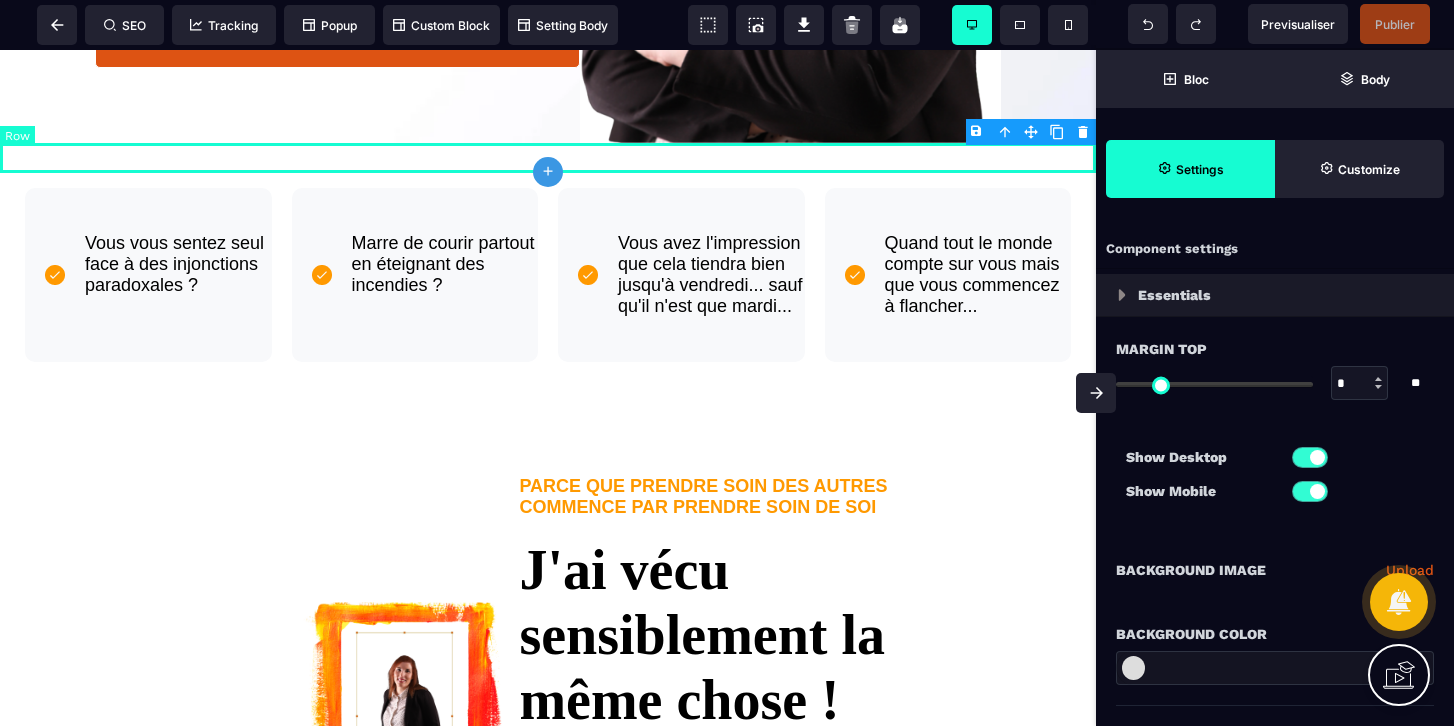 type on "*" 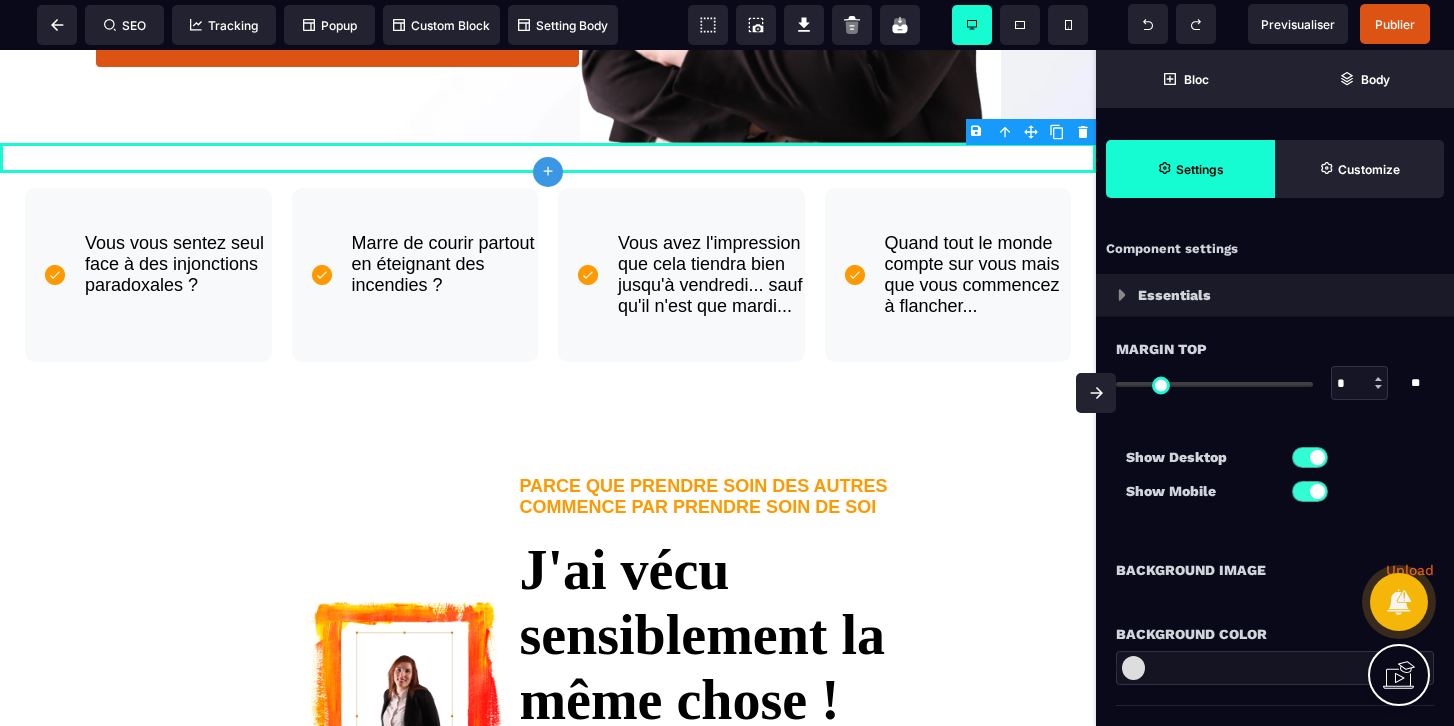 click on "B I U S
A *******
plus
Row
SEO
Big" at bounding box center [727, 363] 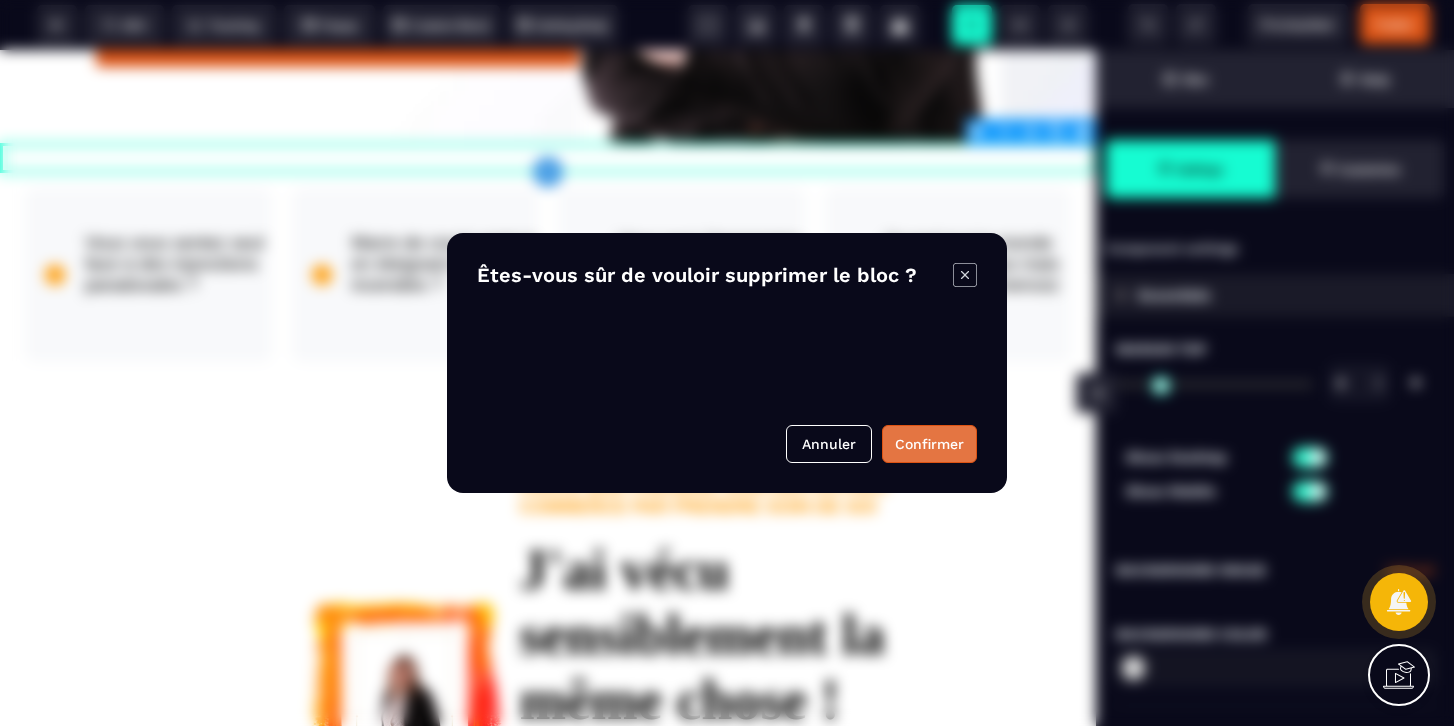 click on "Confirmer" at bounding box center (929, 444) 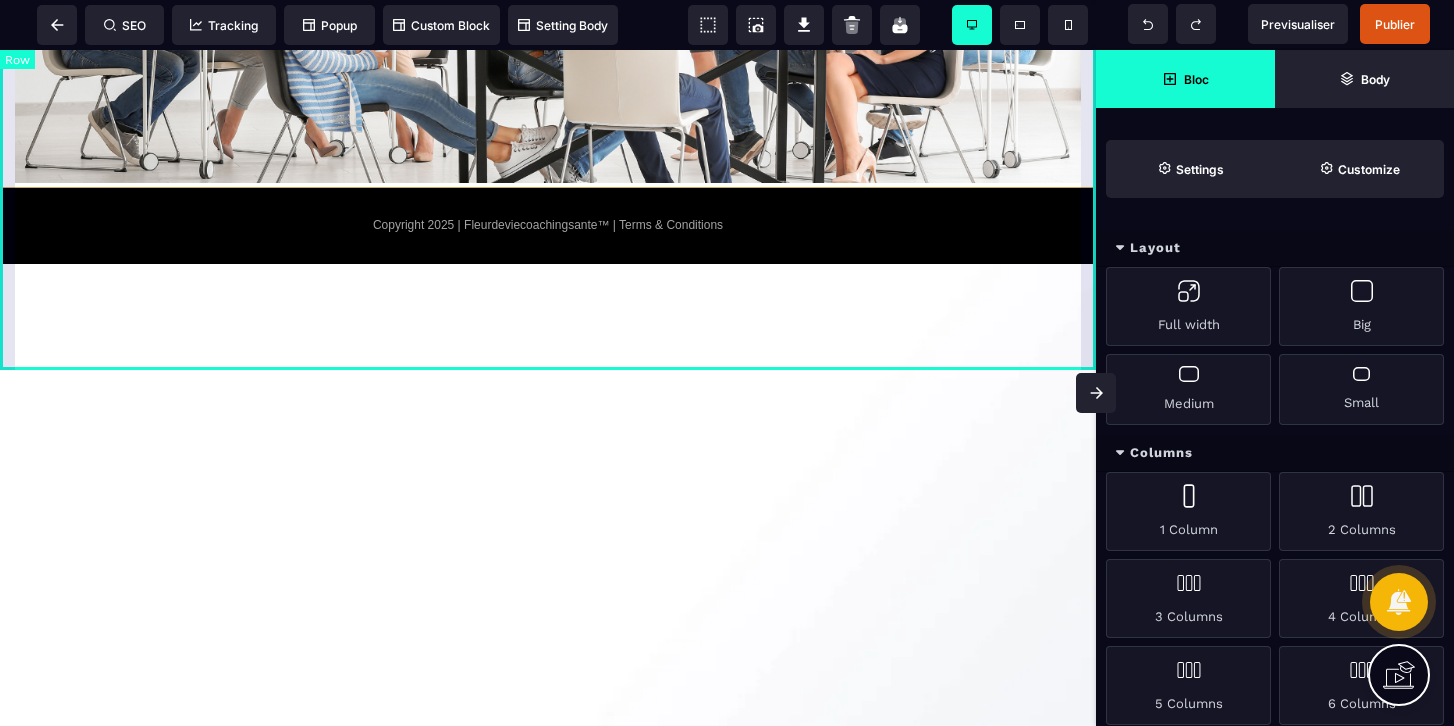 scroll, scrollTop: 3893, scrollLeft: 0, axis: vertical 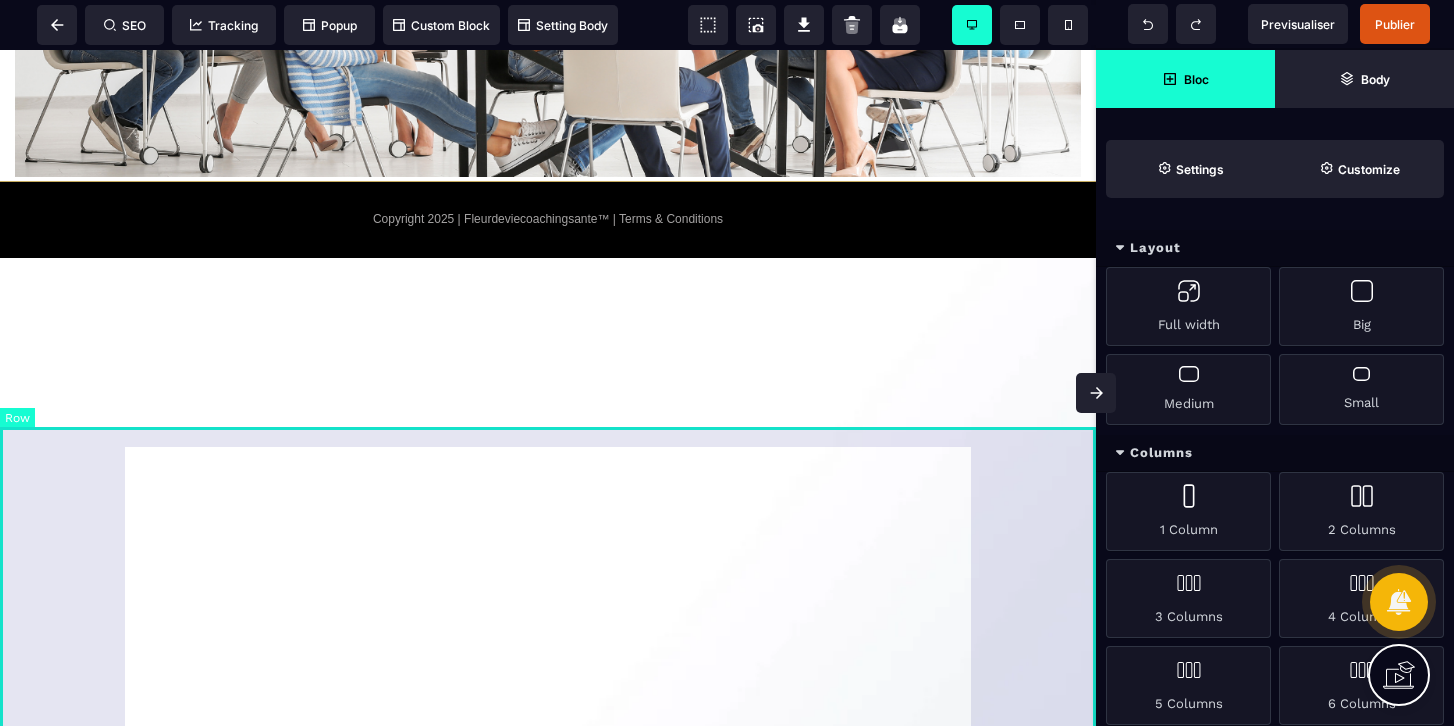 click at bounding box center (548, 596) 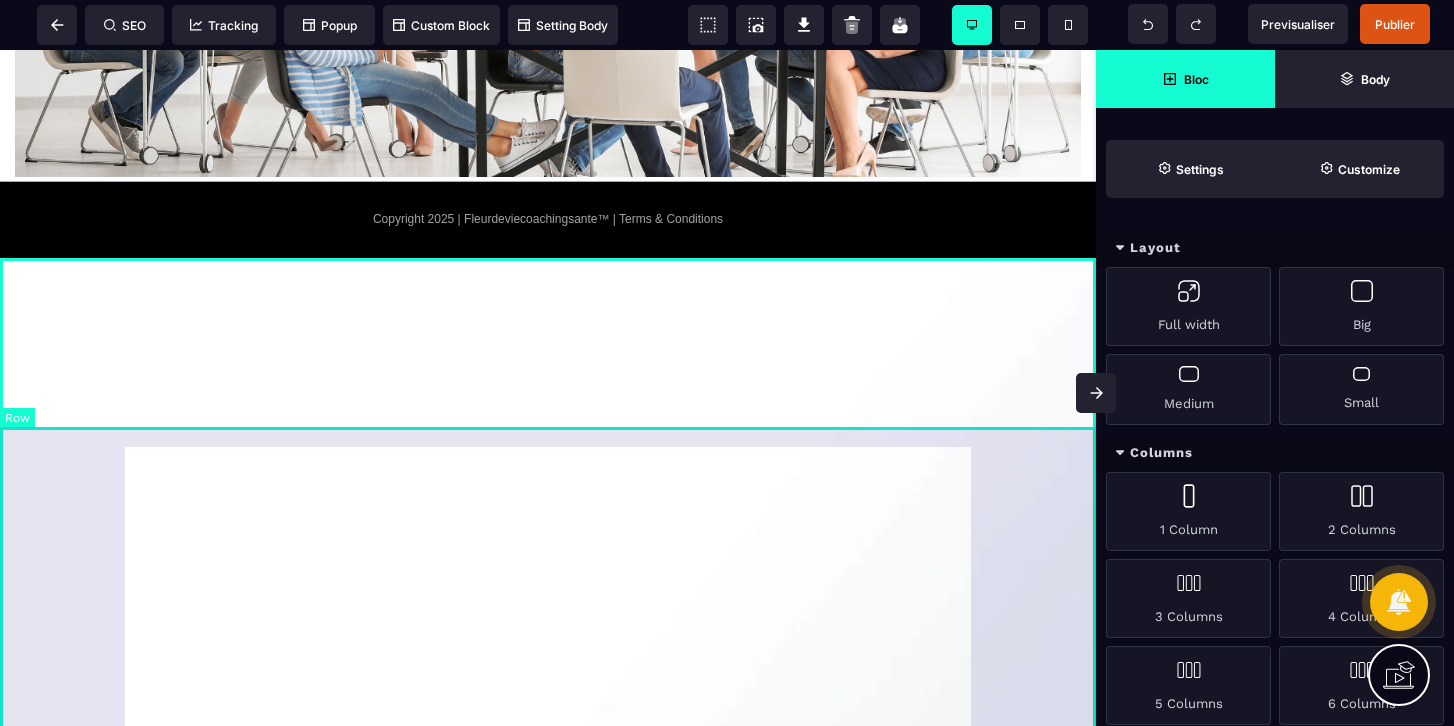 select on "*" 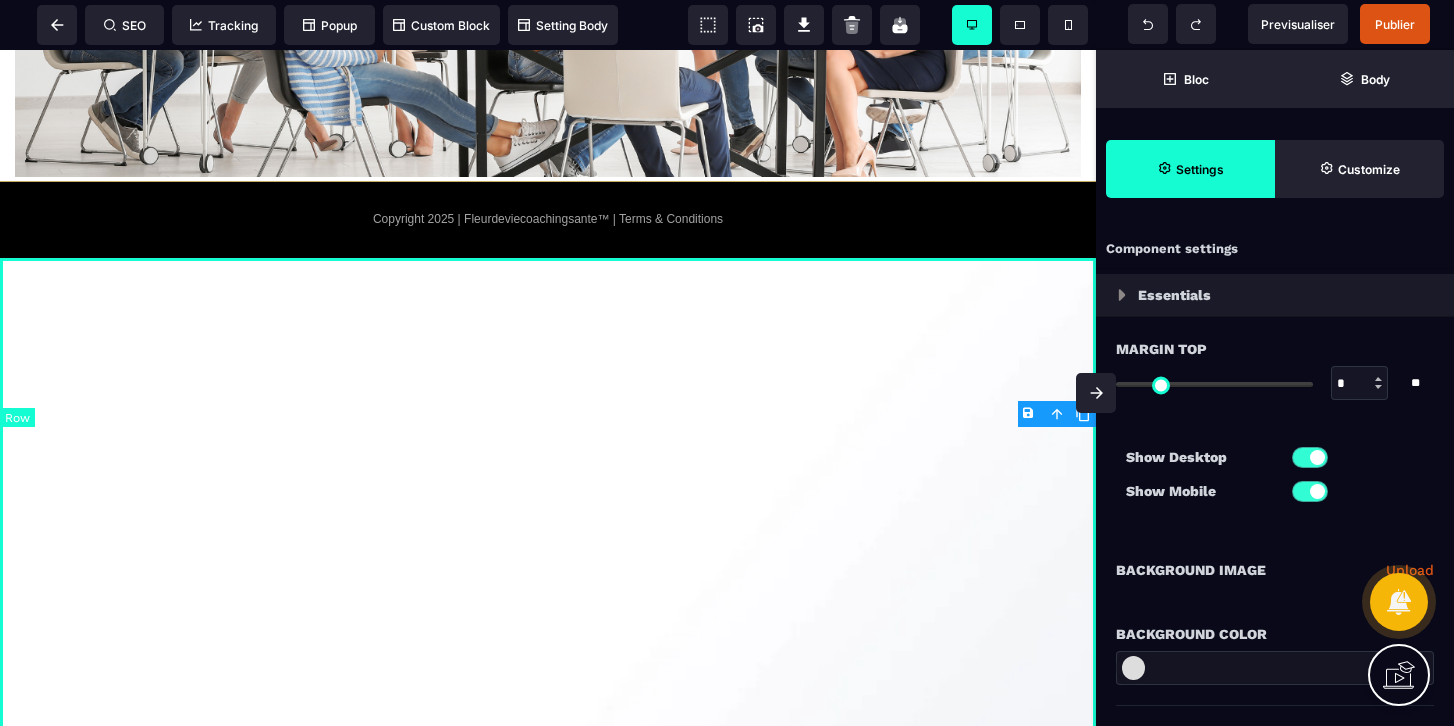 type on "*" 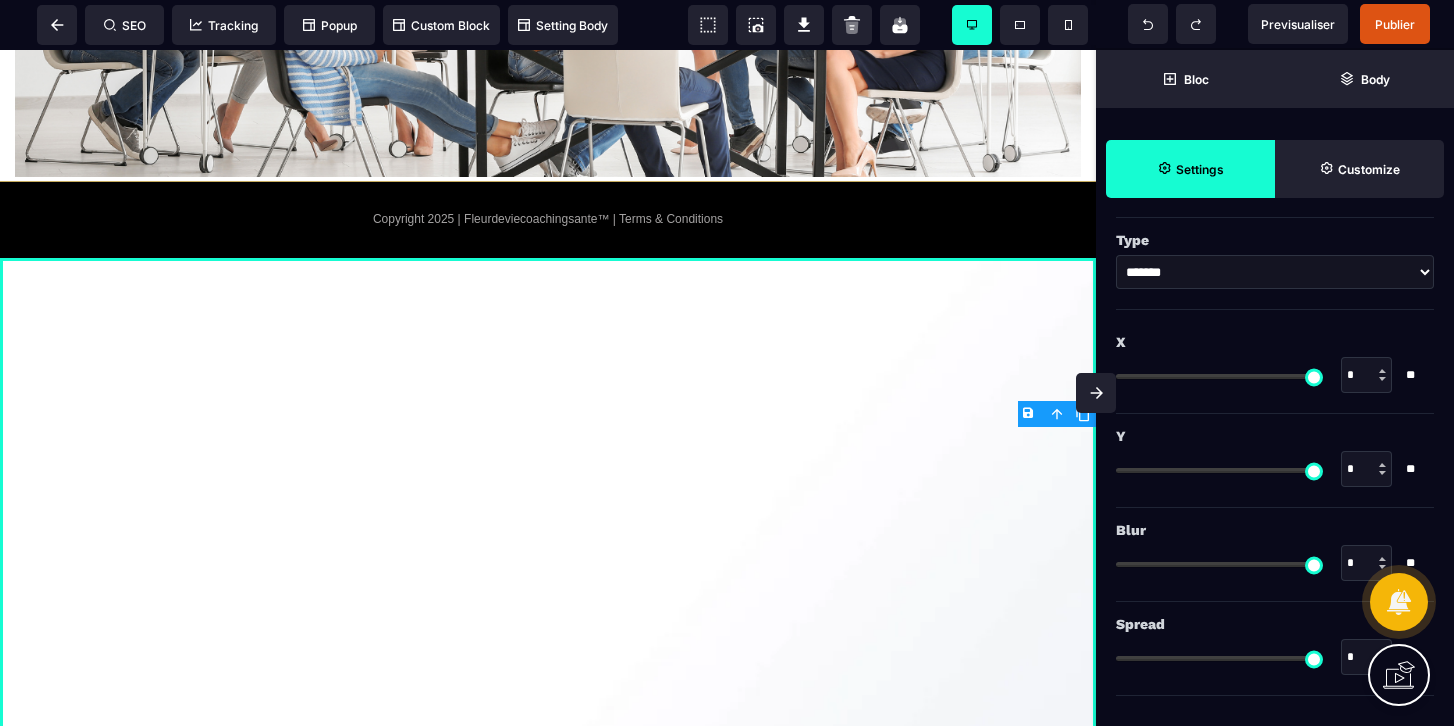 scroll, scrollTop: 2430, scrollLeft: 0, axis: vertical 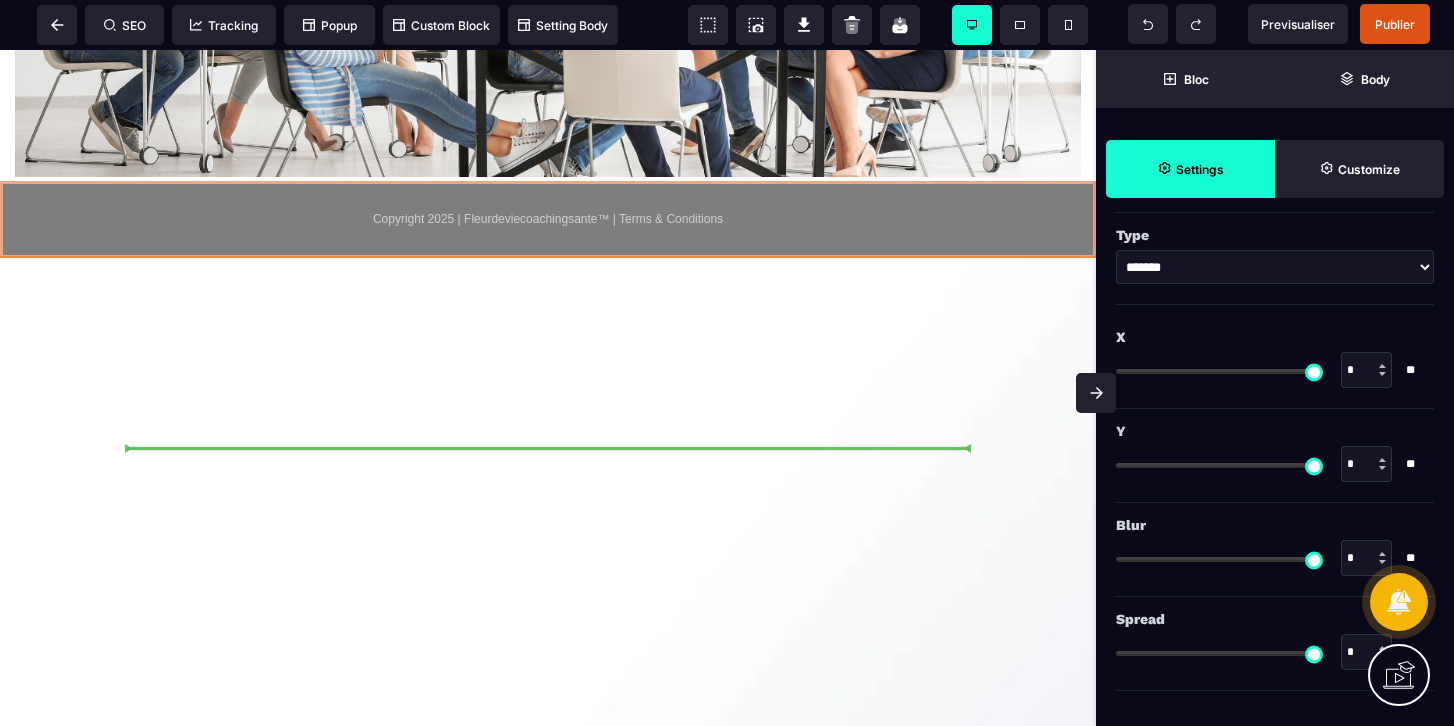 drag, startPoint x: 882, startPoint y: 390, endPoint x: 884, endPoint y: 521, distance: 131.01526 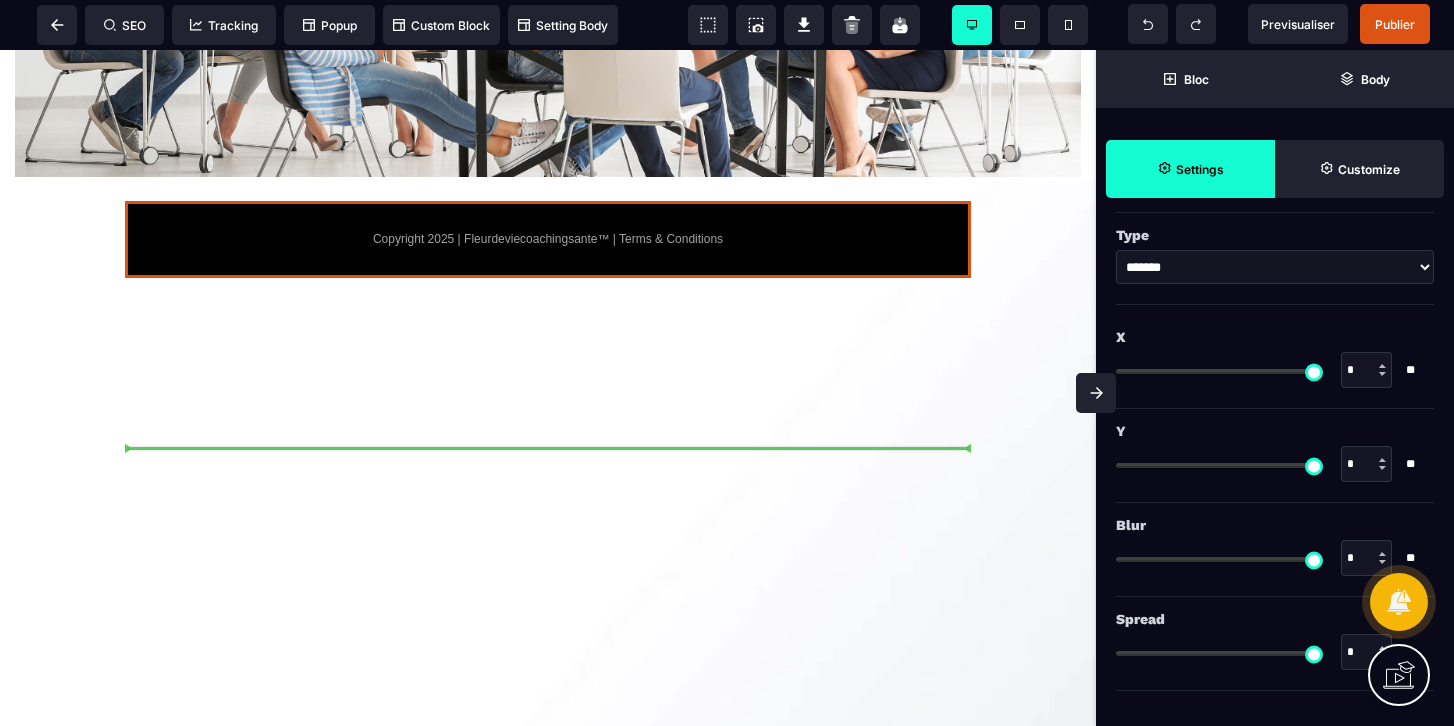 select on "***" 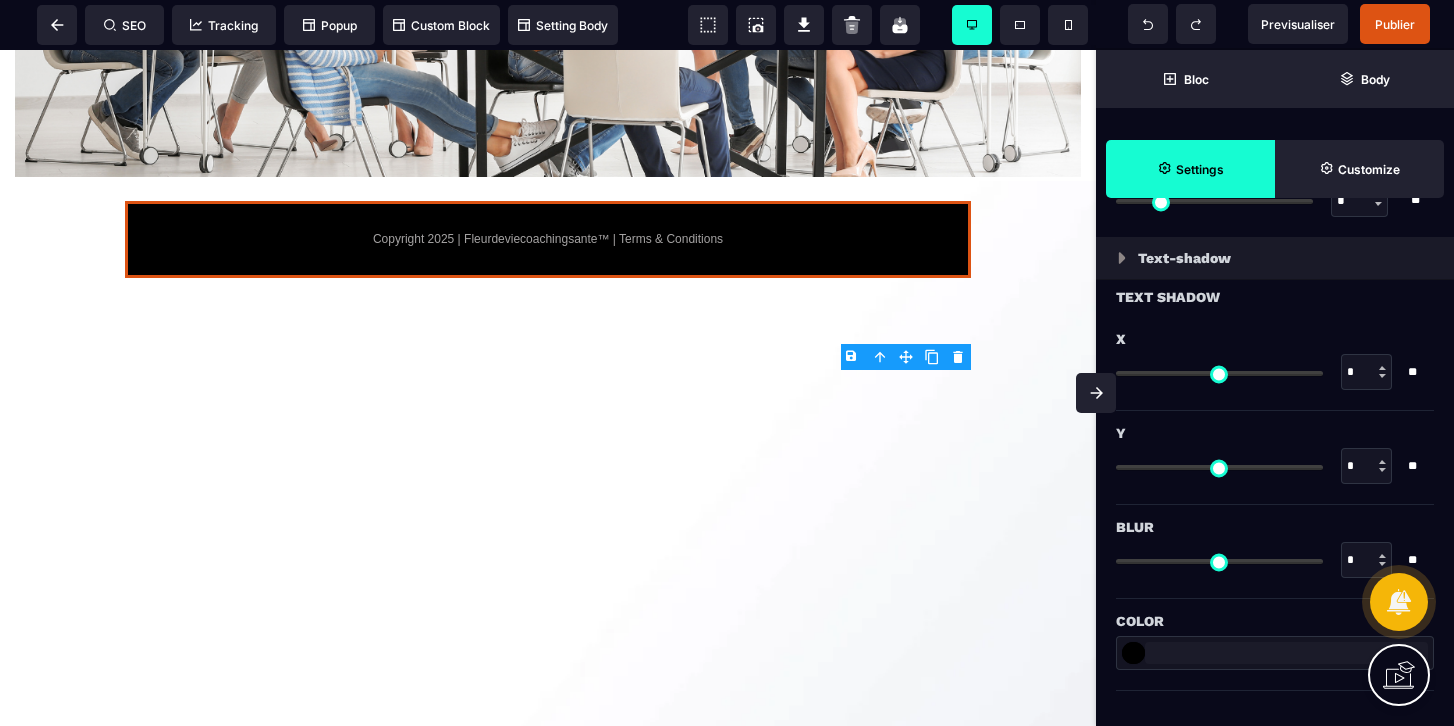 type on "*" 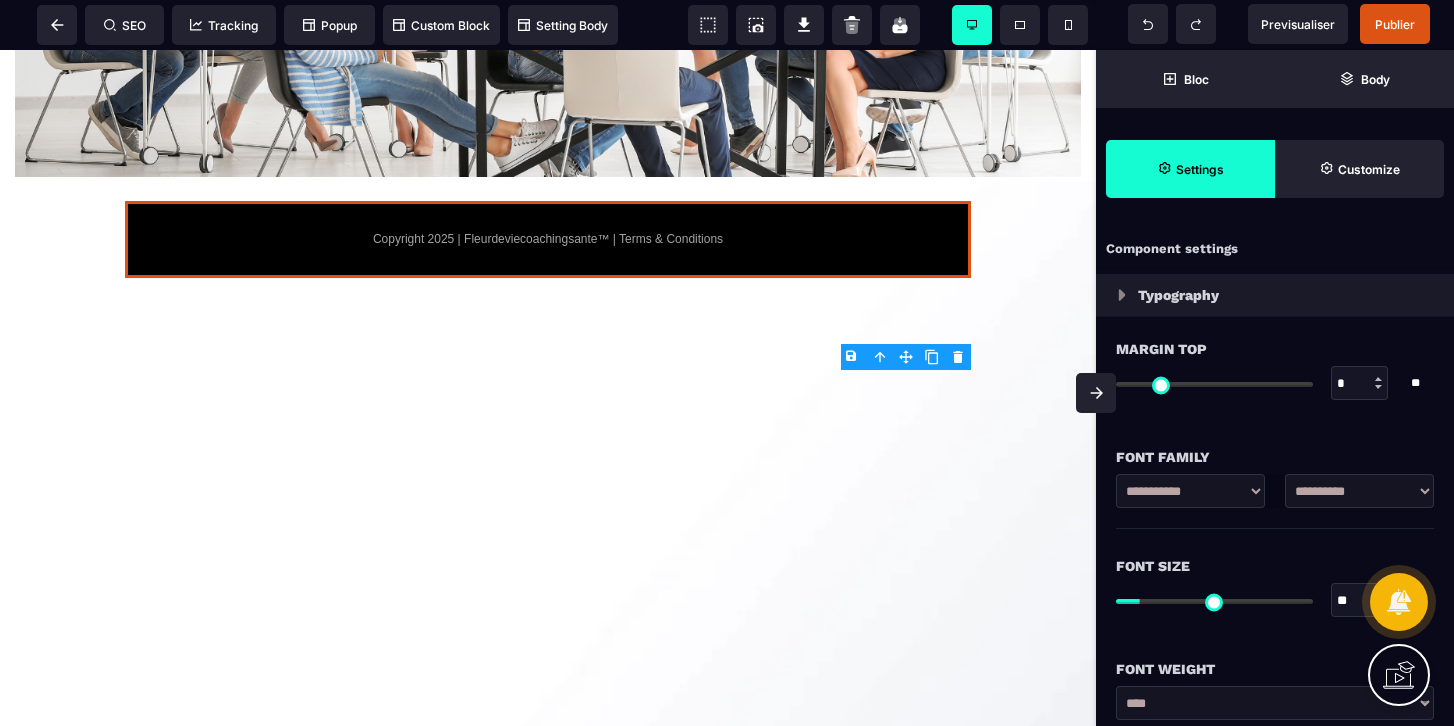 type on "****" 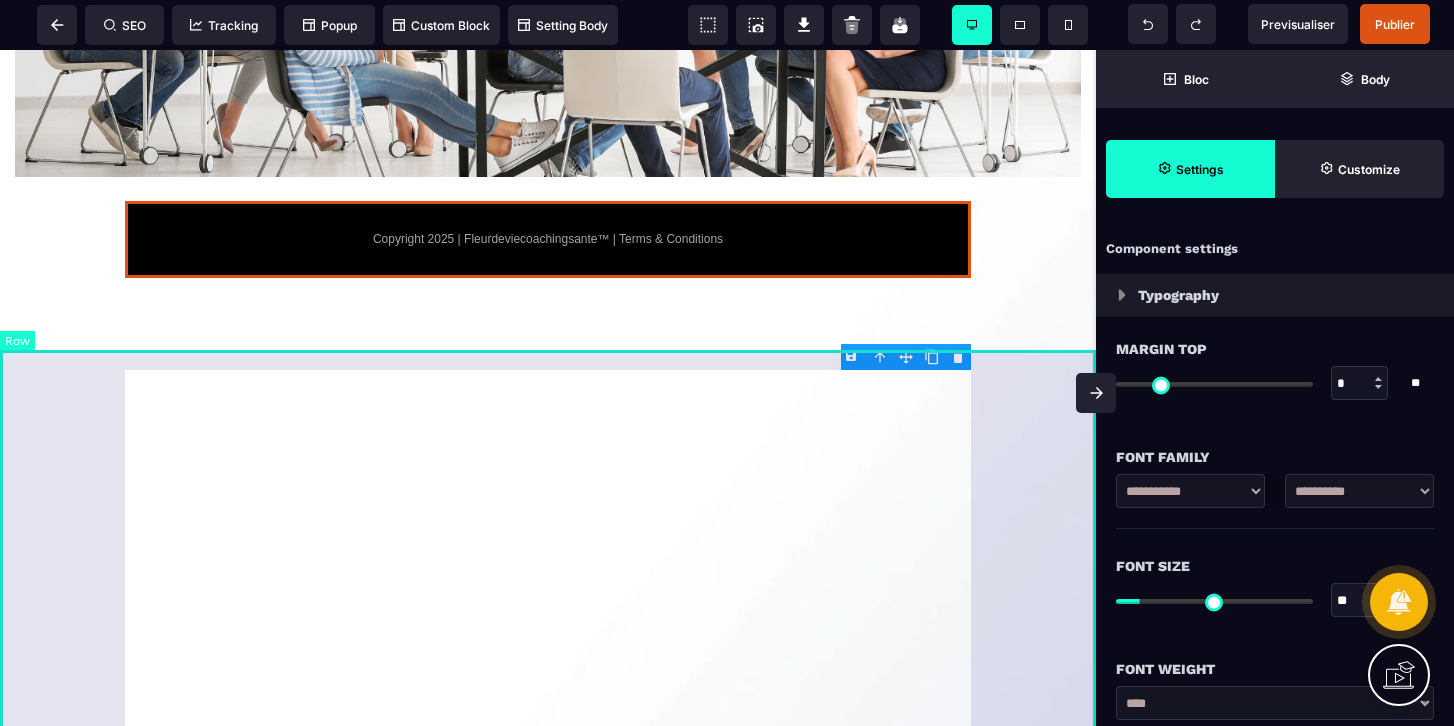 drag, startPoint x: 903, startPoint y: 410, endPoint x: 910, endPoint y: 639, distance: 229.10696 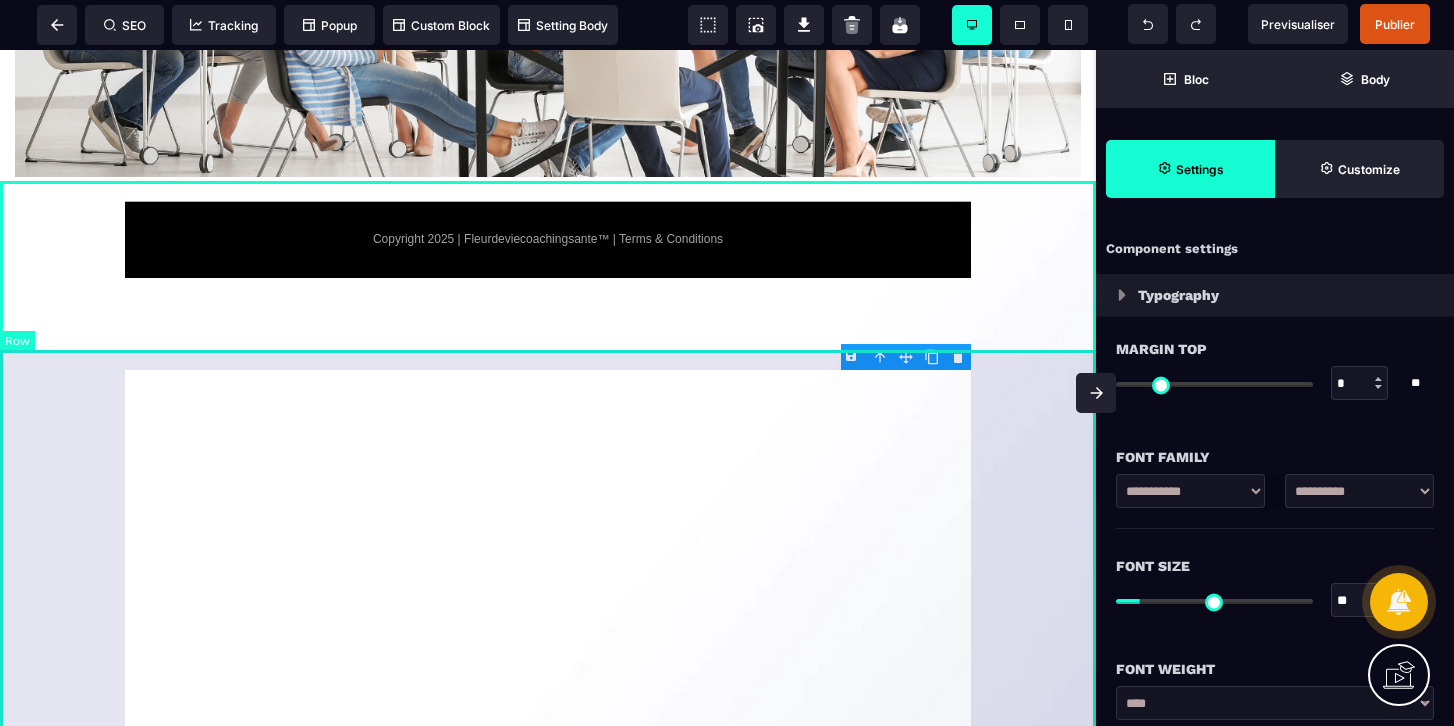 select on "**" 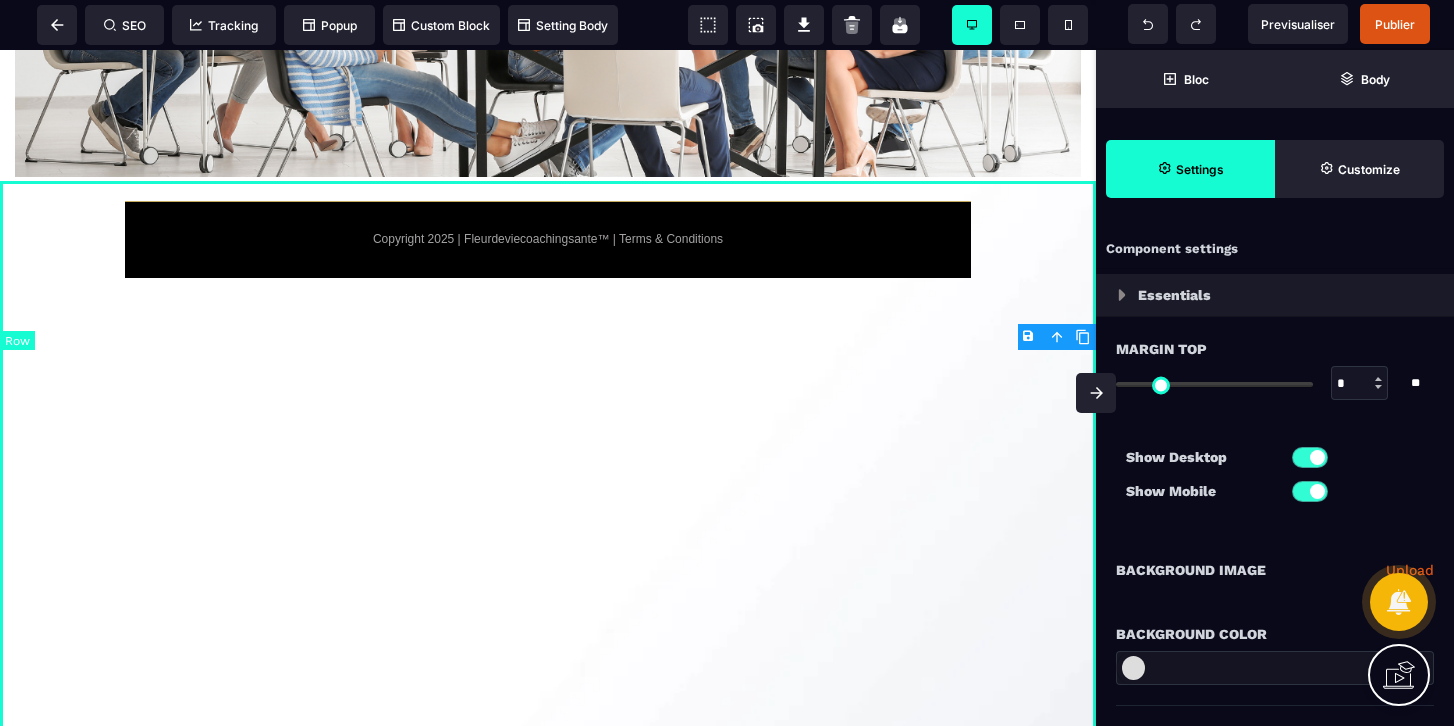 click on "Copyright 2025 | Fleurdeviecoachingsante™ | Terms & Conditions" at bounding box center [548, 519] 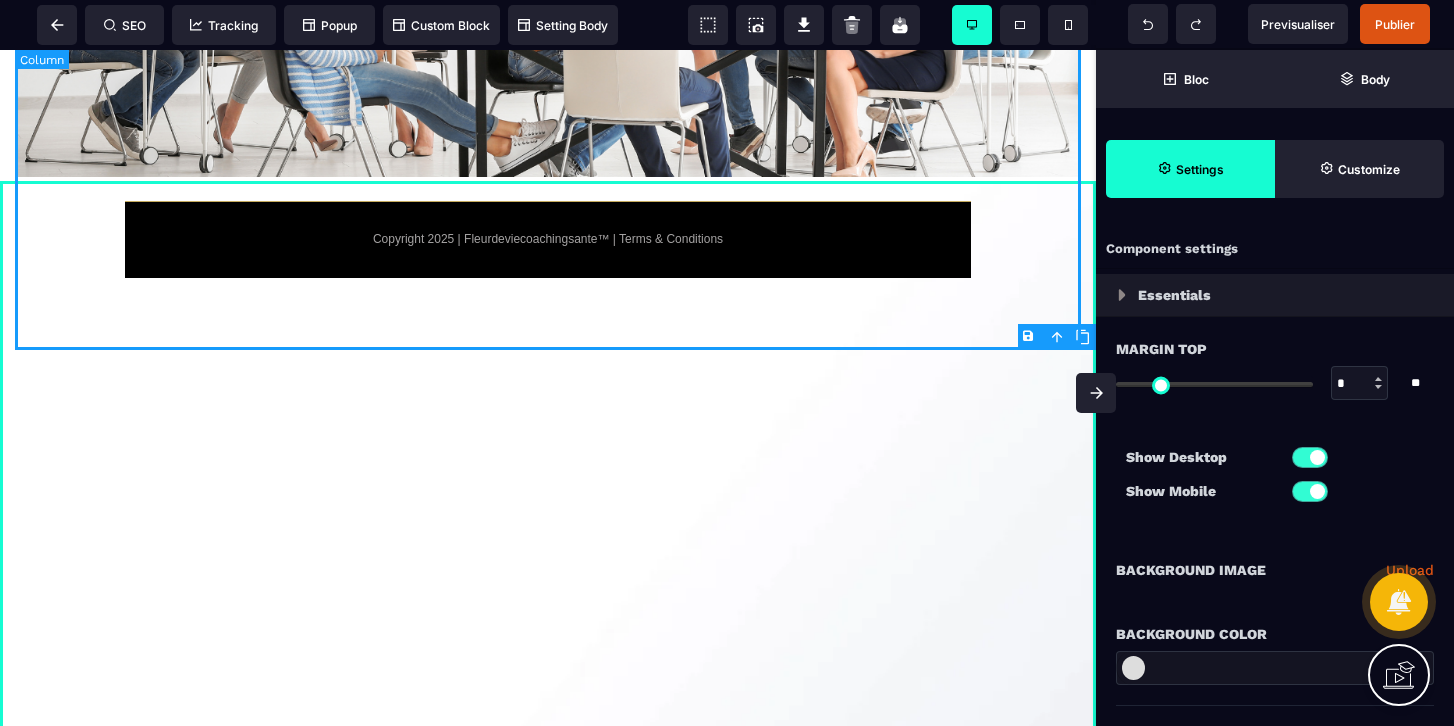 click on "SOIT LE CHANGEMENT QUE TU VEUX VOIR DANS CE MONDE CAR PRENDRE SOIN DES AUTRES COMMENCE PAR VOUS CONFIANCE, LEADERSHIP, MANAGEMENT, ETHIQUE™ OSEZ VOTRE REUSSITE" at bounding box center [548, -219] 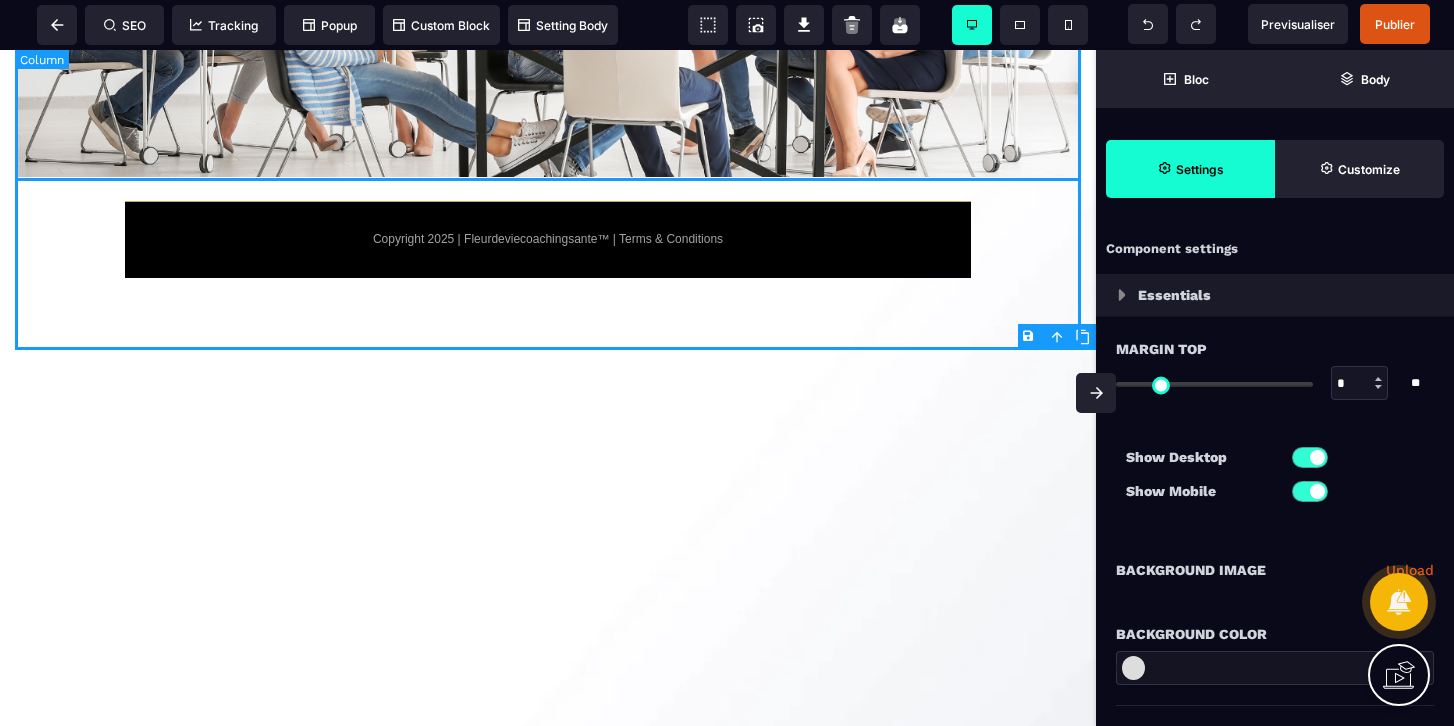 select on "*" 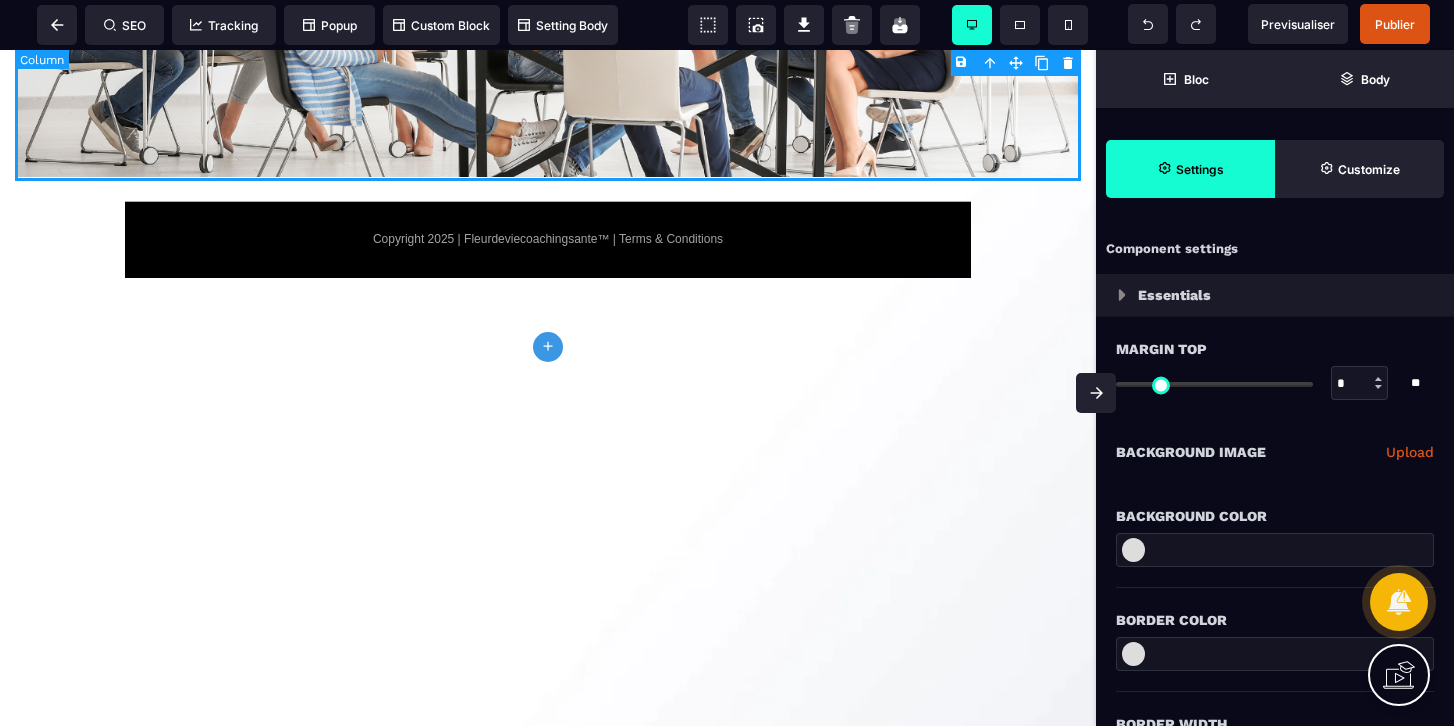 type on "*" 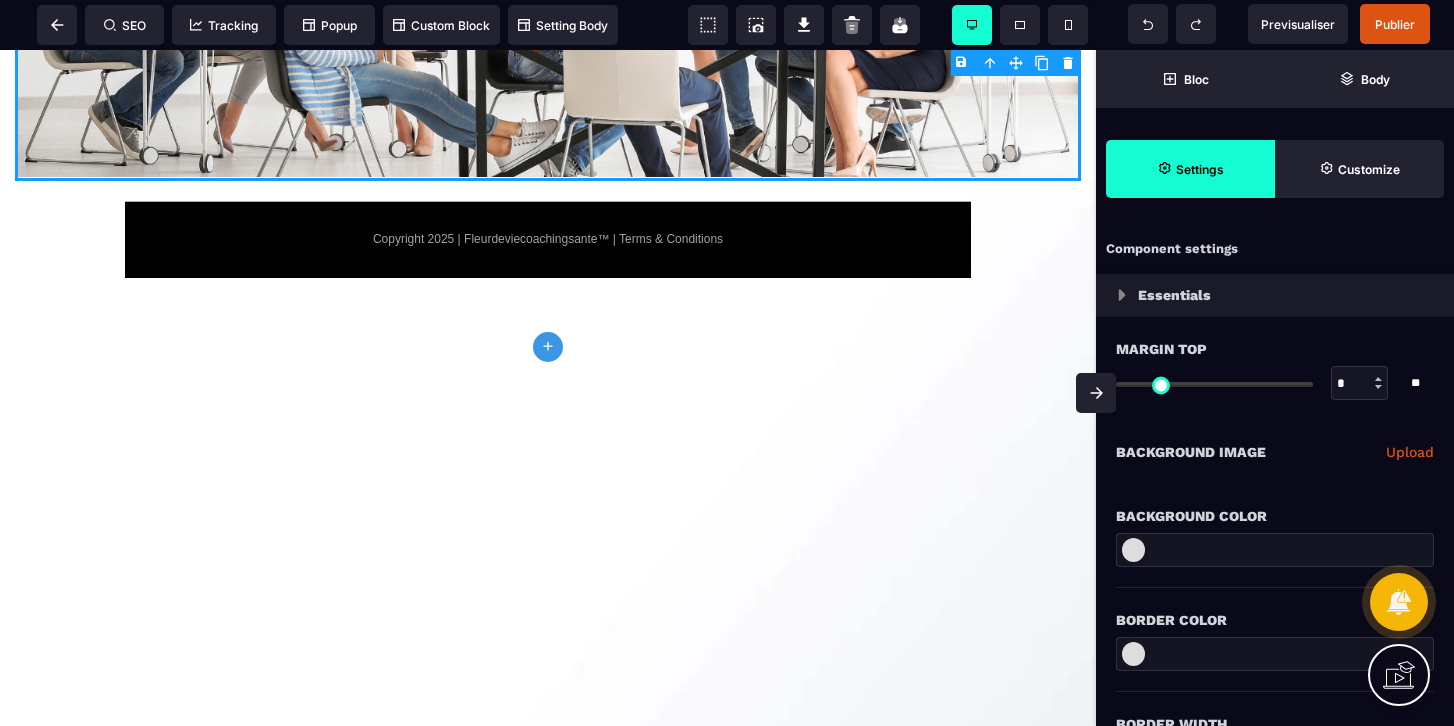 click on "plus" 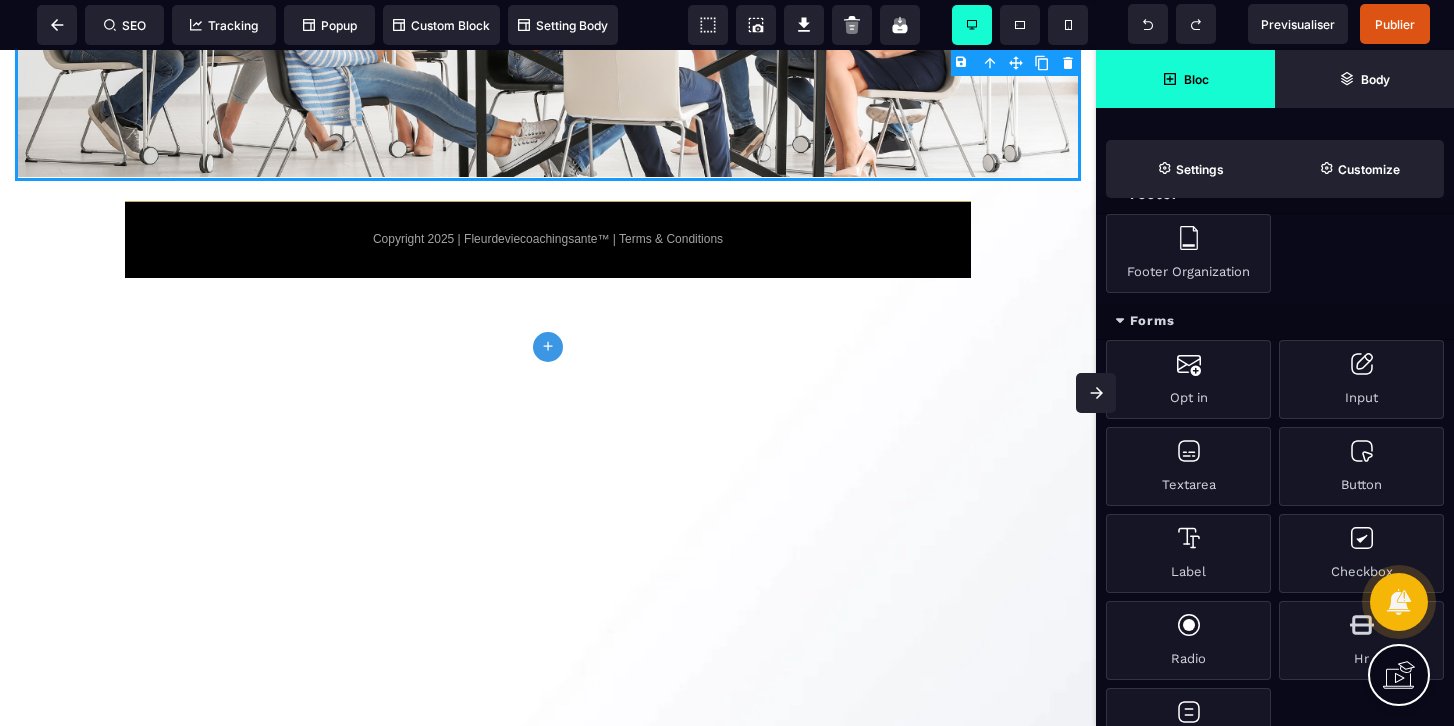 scroll, scrollTop: 800, scrollLeft: 0, axis: vertical 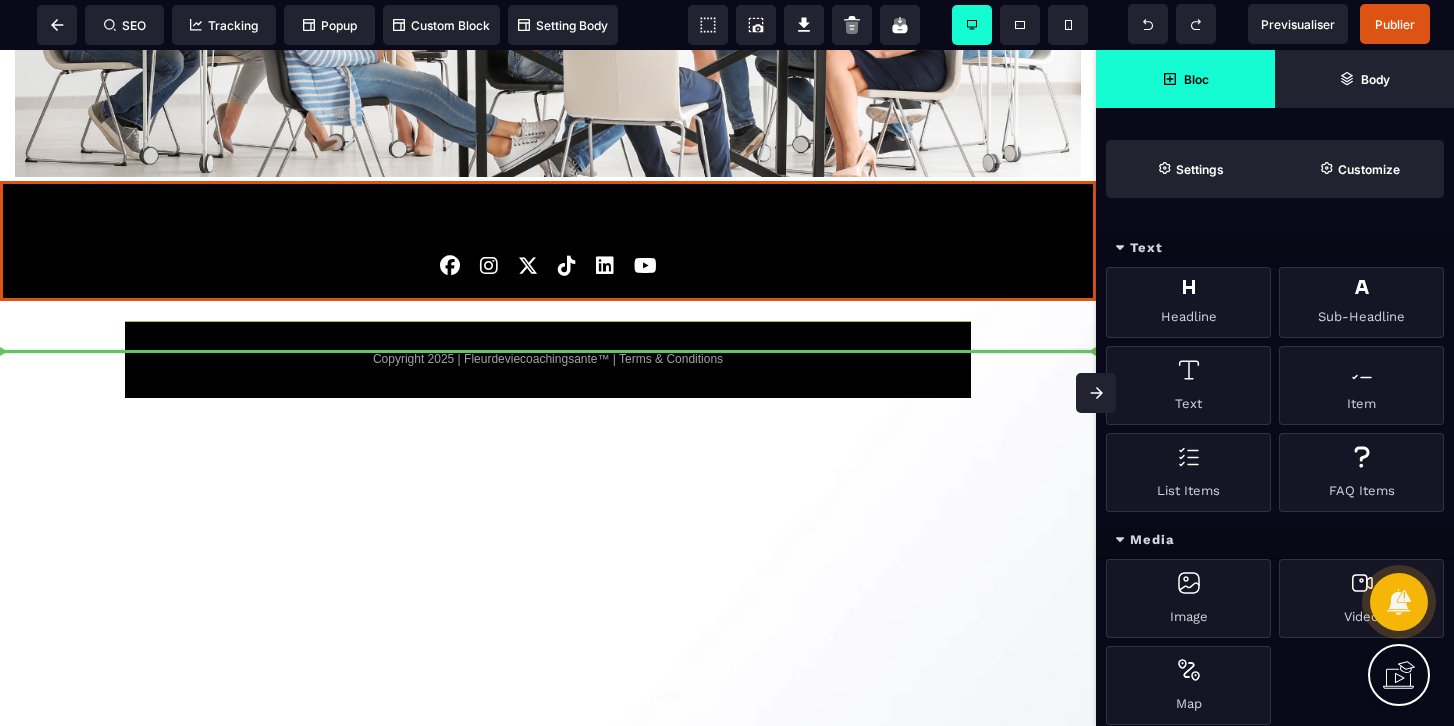 select 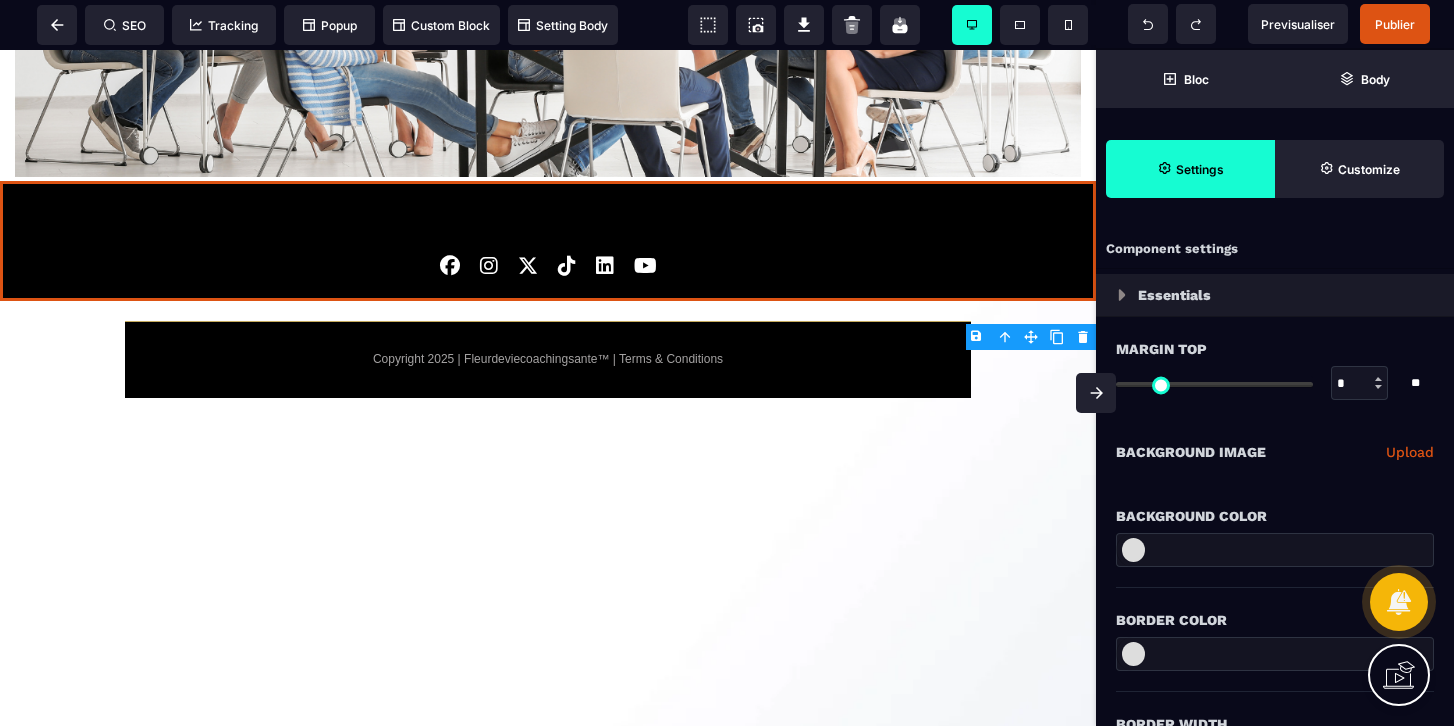 type on "*" 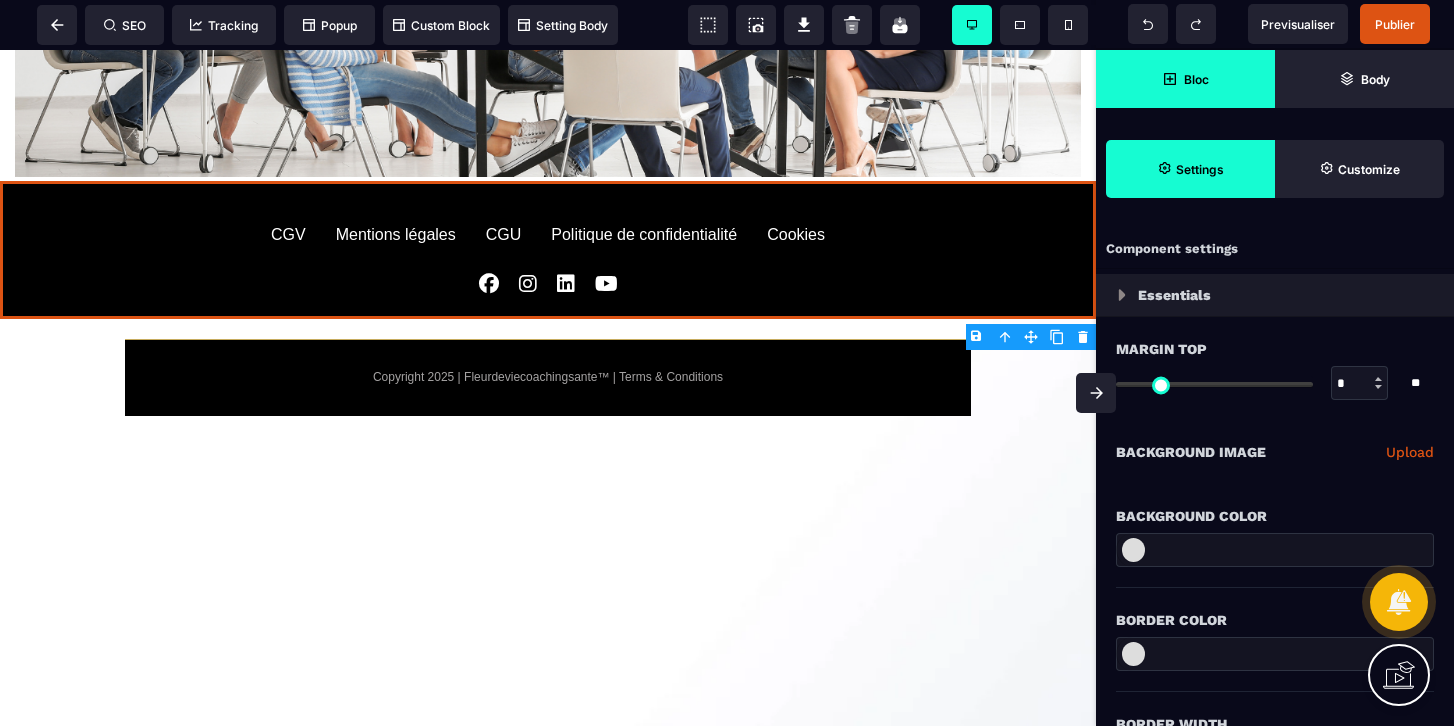 click 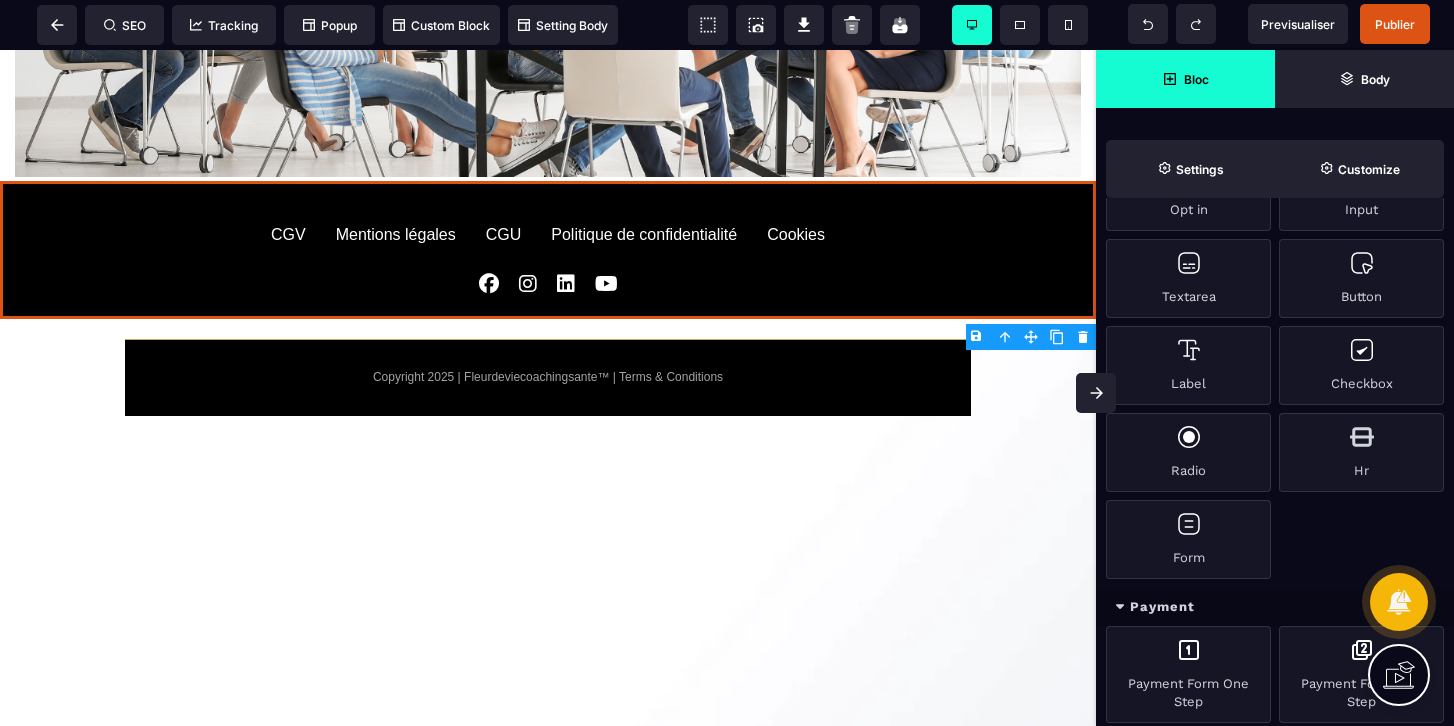 scroll, scrollTop: 1668, scrollLeft: 0, axis: vertical 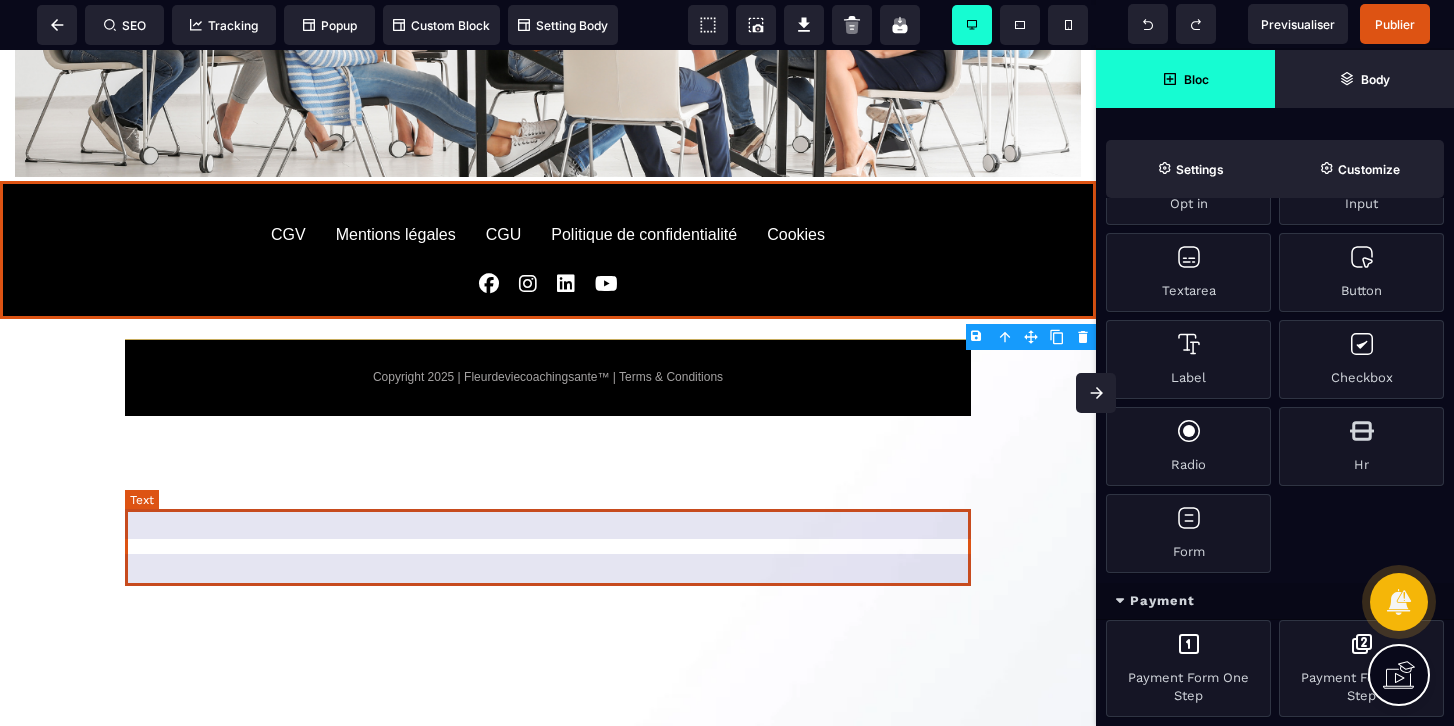 click on "Copyright 2025 | Fleurdeviecoachingsante™ | Terms & Conditions" at bounding box center [548, 377] 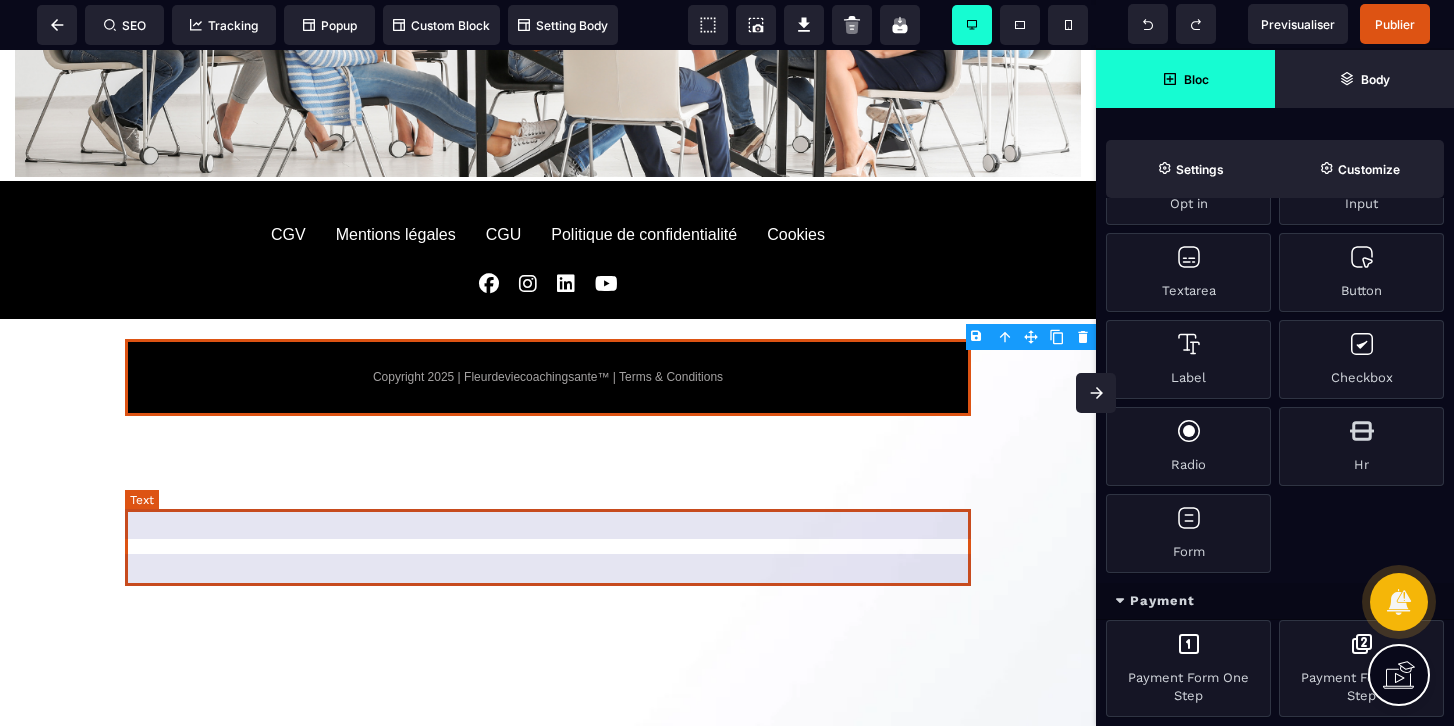 scroll, scrollTop: 0, scrollLeft: 0, axis: both 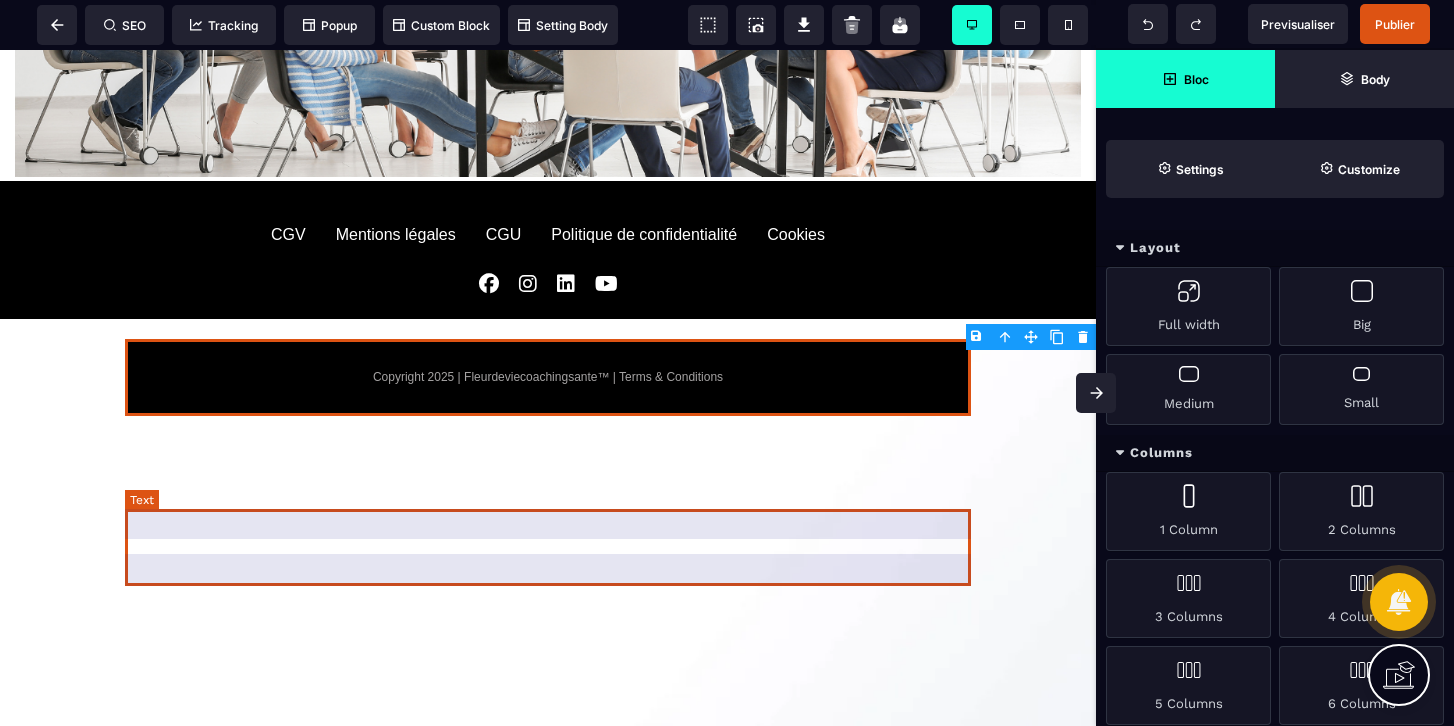 select on "***" 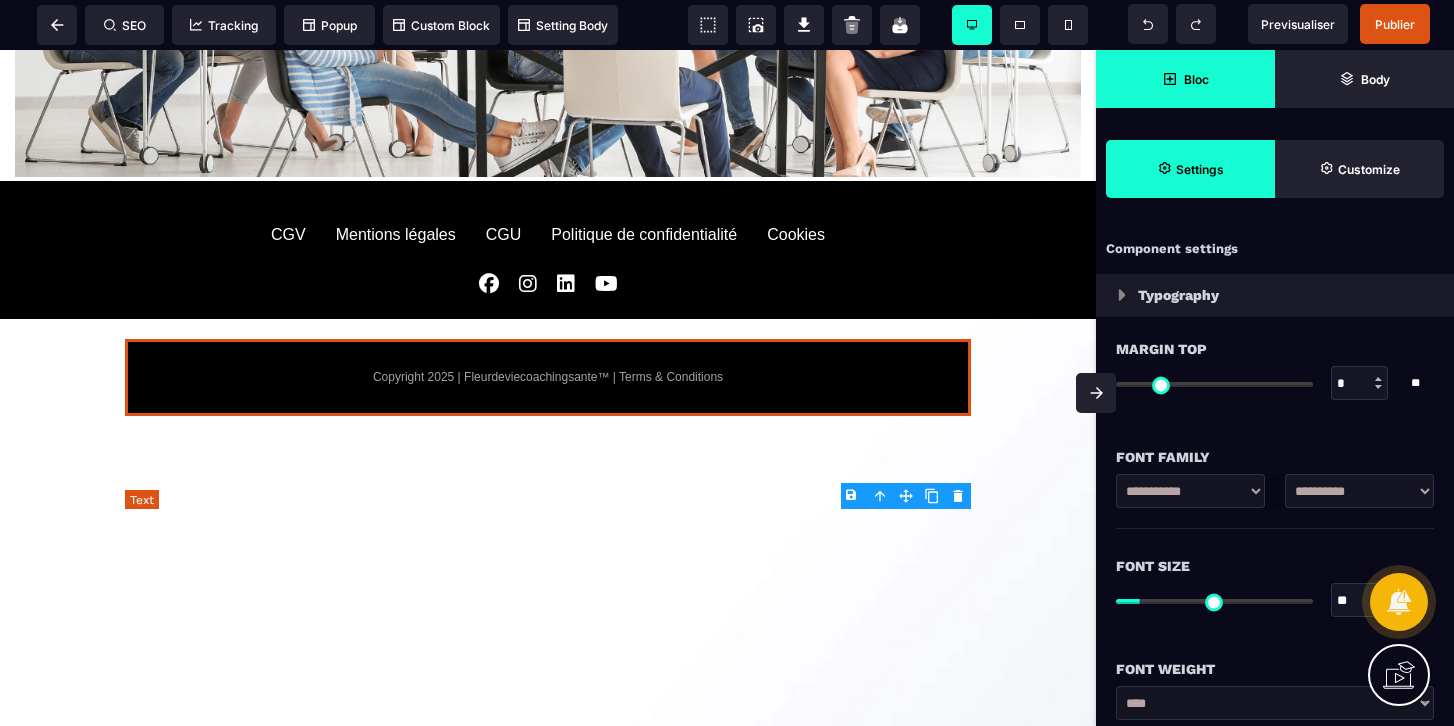 click on "Copyright 2025 | Fleurdeviecoachingsante™ | Terms & Conditions" at bounding box center (548, 377) 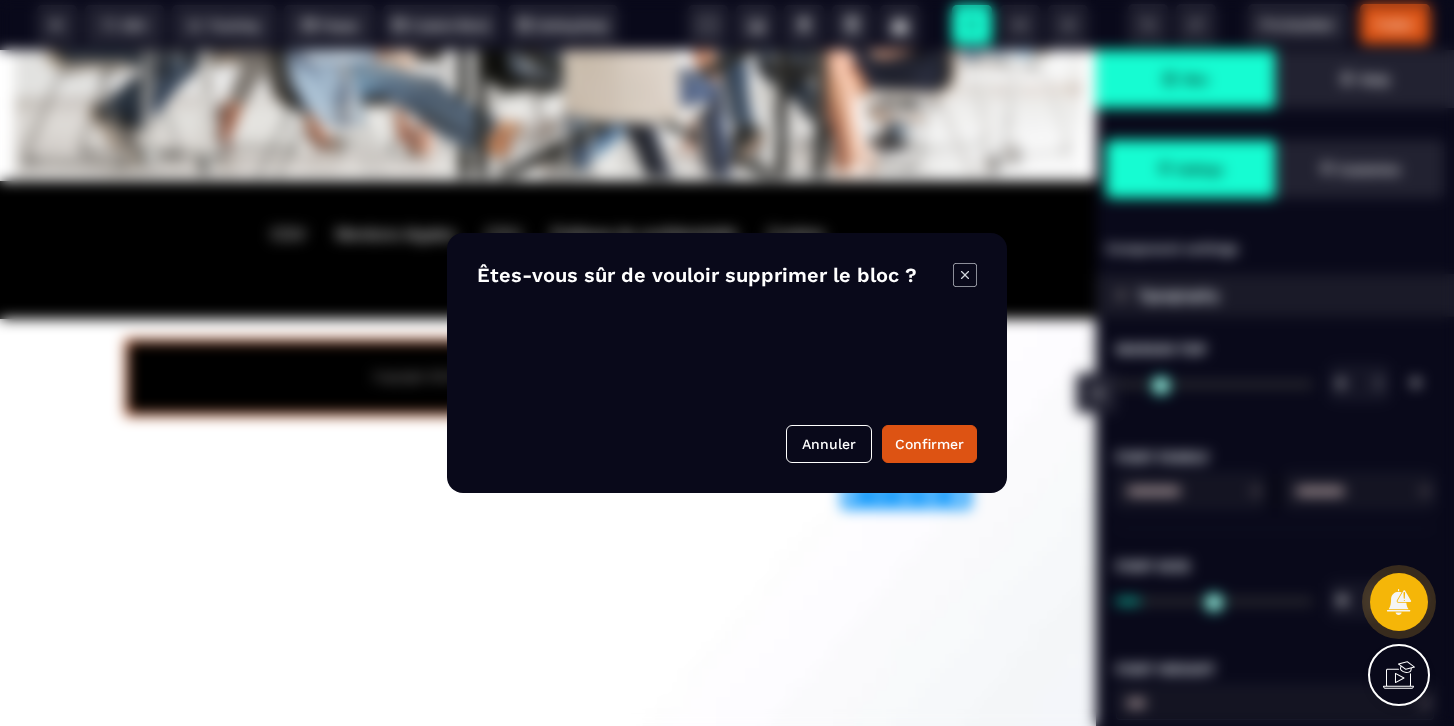click on "B I U S
A *******
Text
SEO
Tracking
Popup" at bounding box center [727, 363] 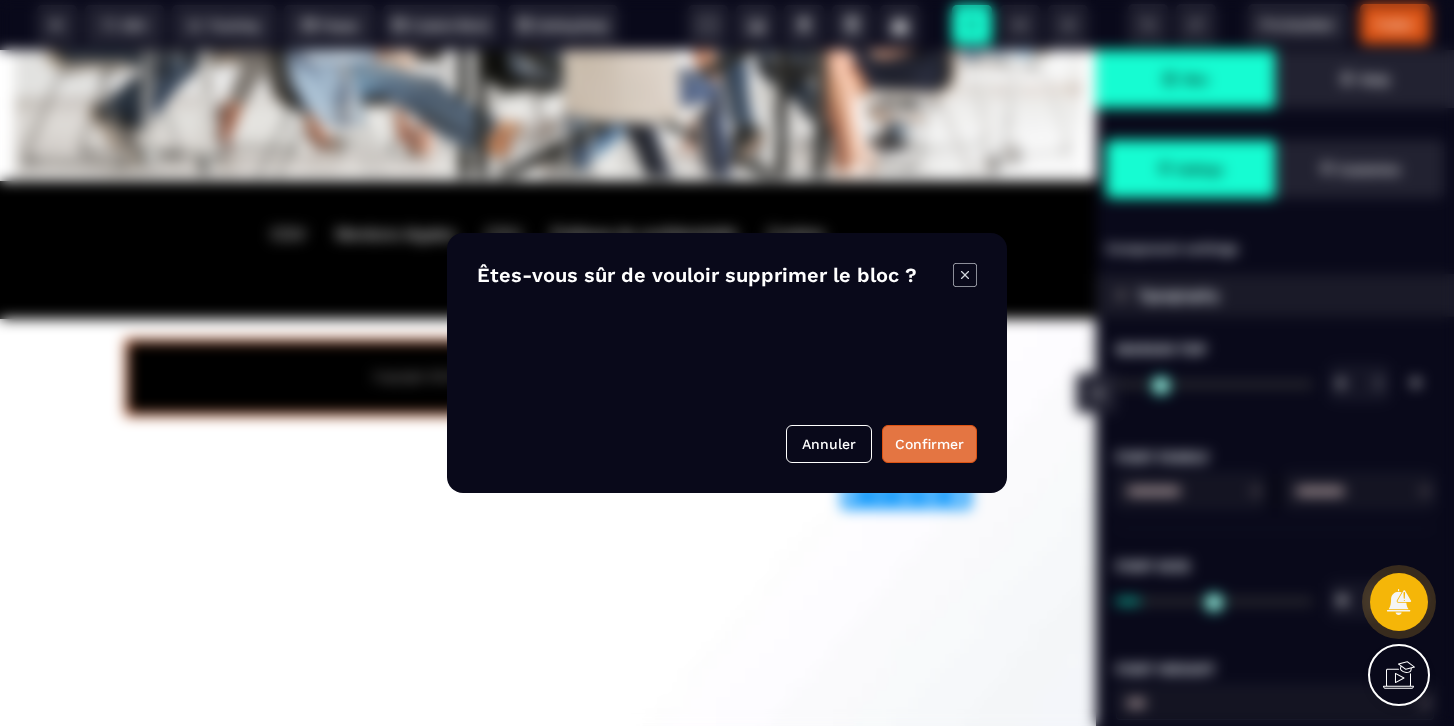 click on "Confirmer" at bounding box center (929, 444) 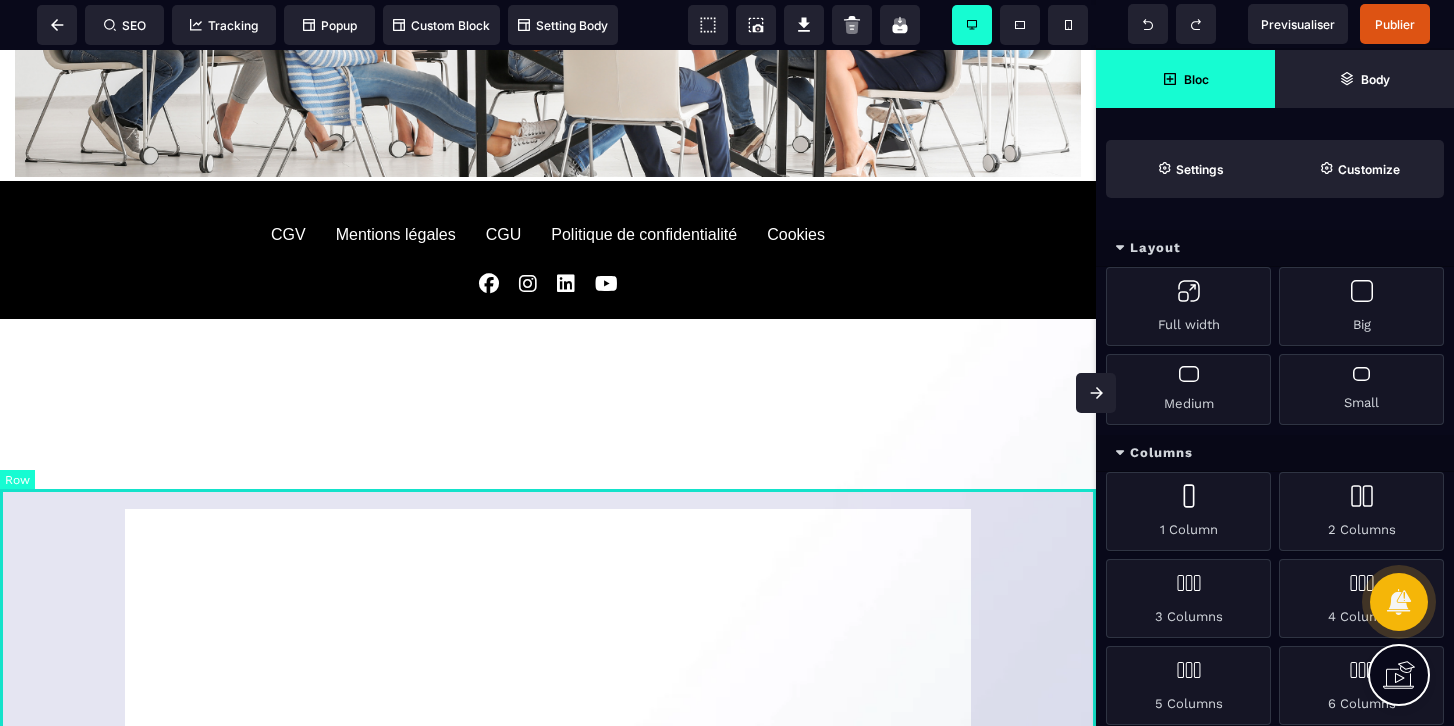 click at bounding box center [548, 657] 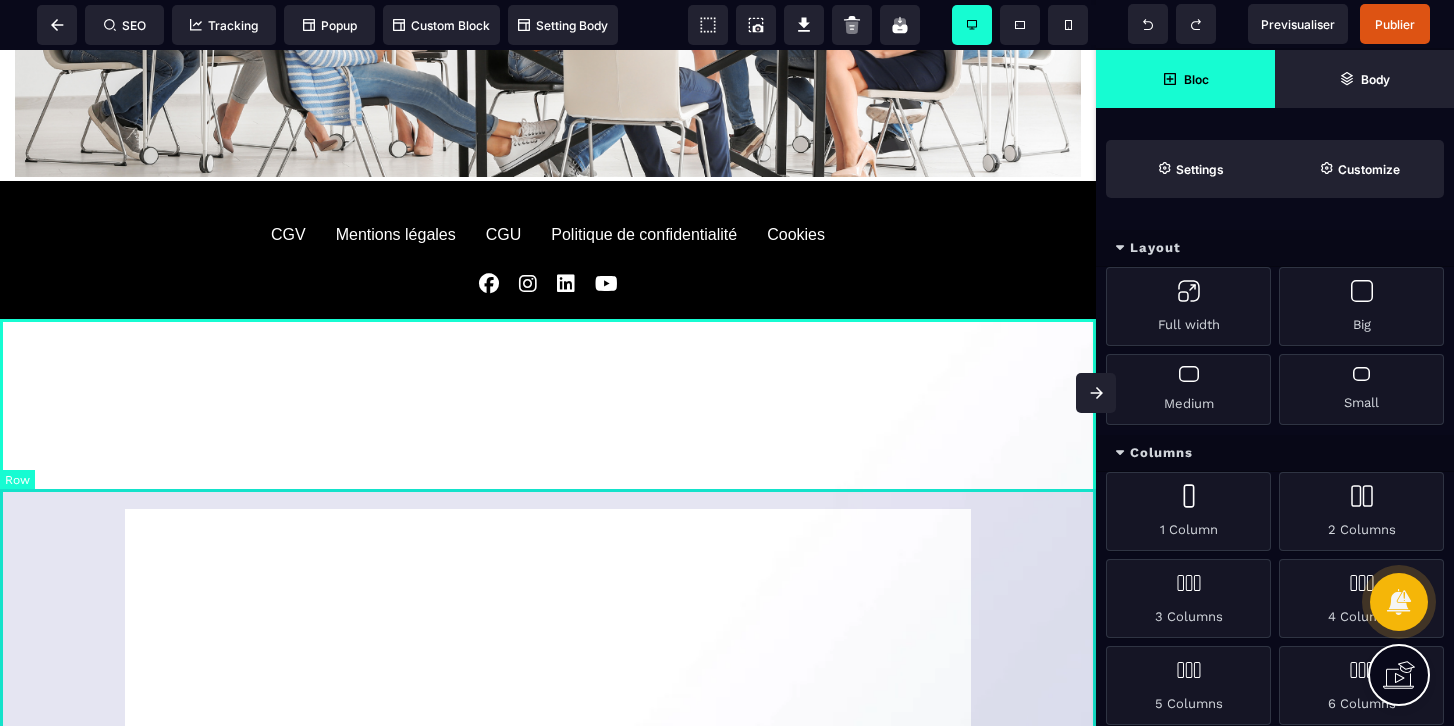 select on "**" 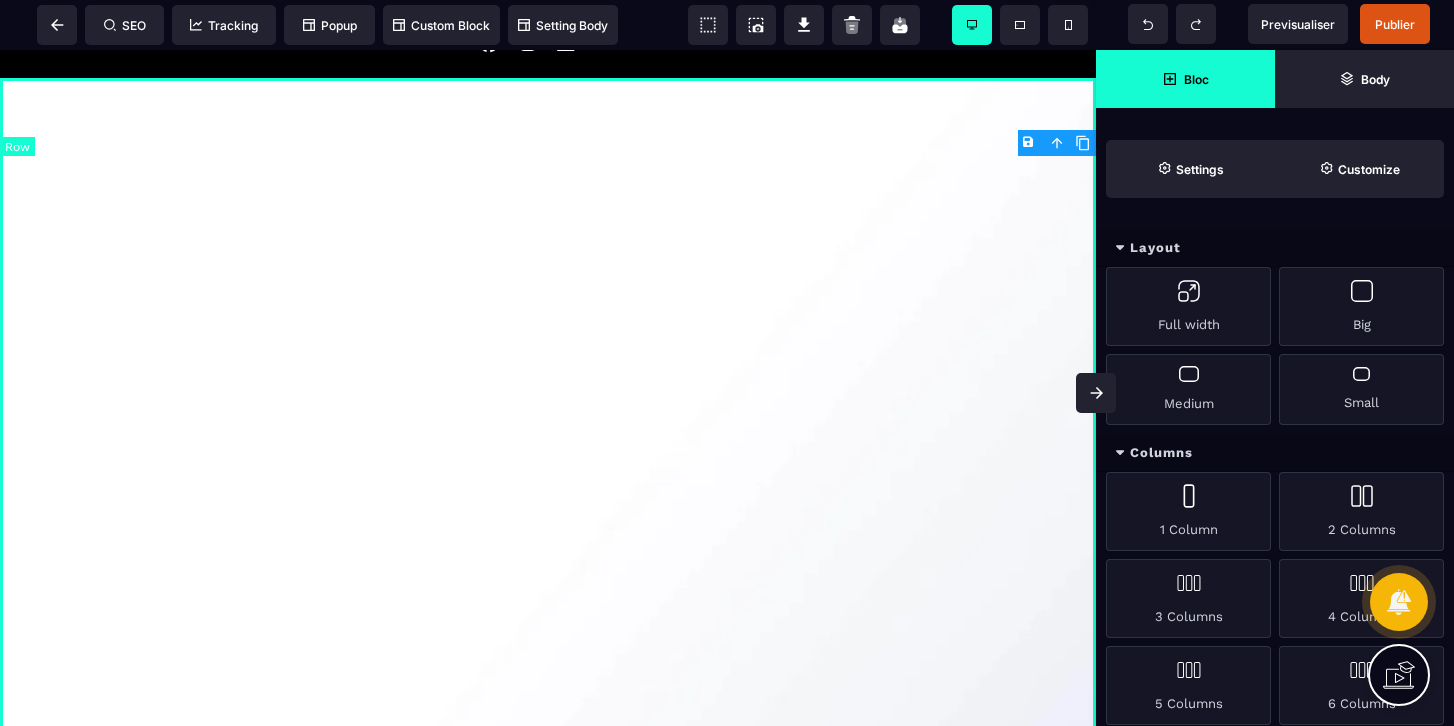 scroll, scrollTop: 4120, scrollLeft: 0, axis: vertical 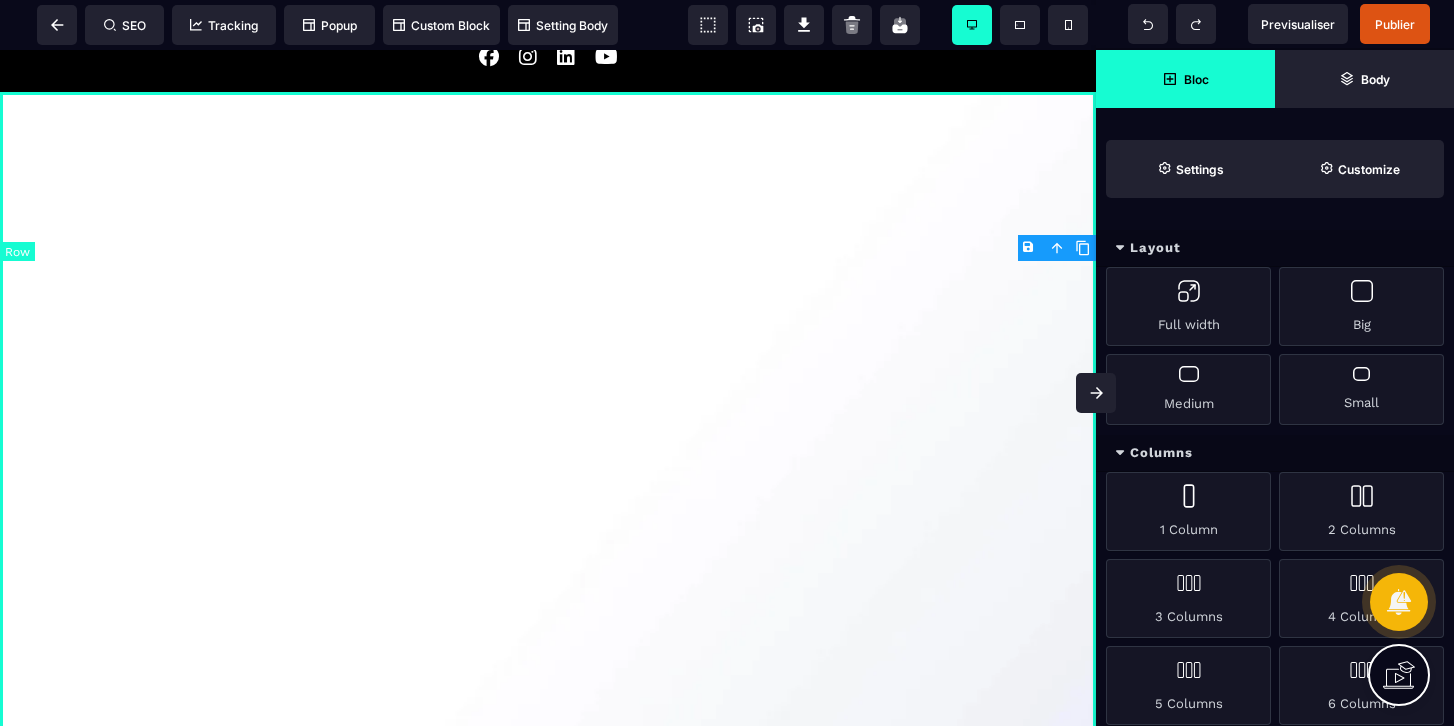 click at bounding box center [548, 430] 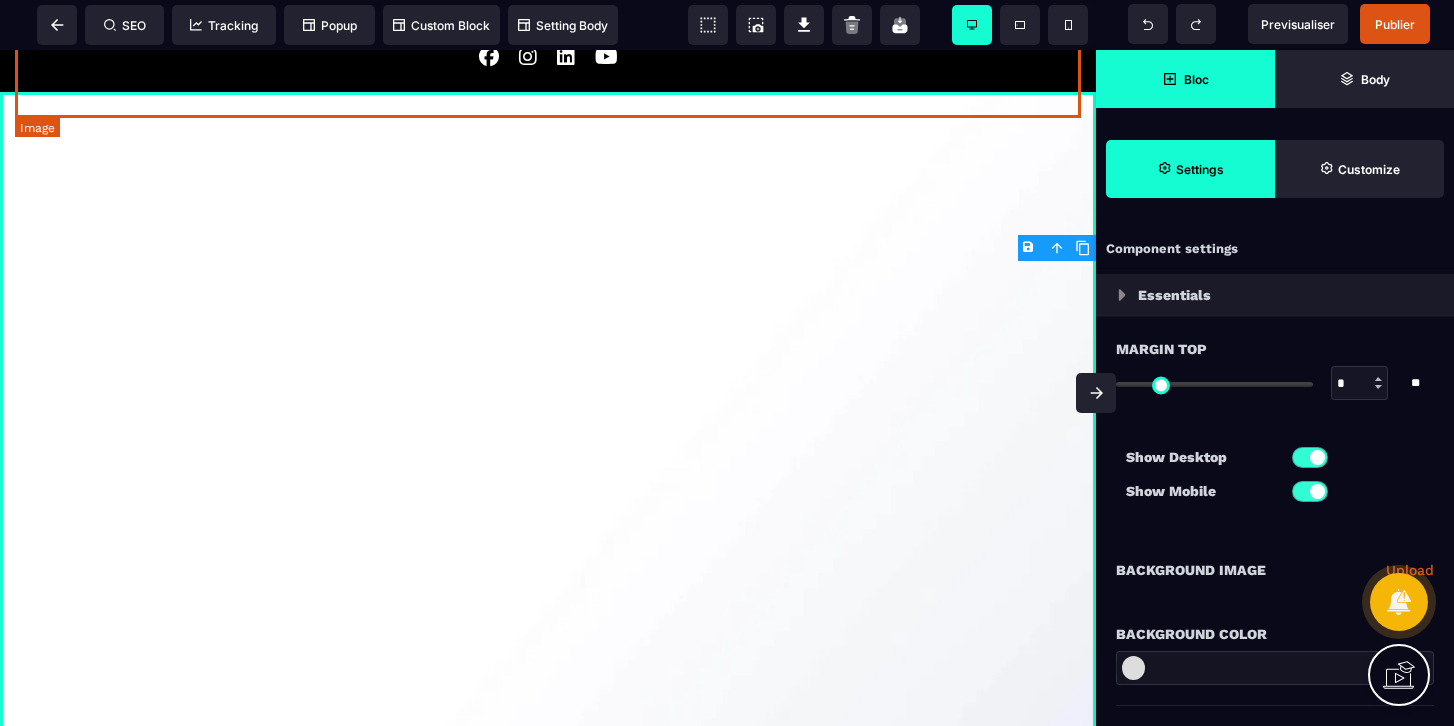 drag, startPoint x: 1058, startPoint y: 295, endPoint x: 1042, endPoint y: 80, distance: 215.59453 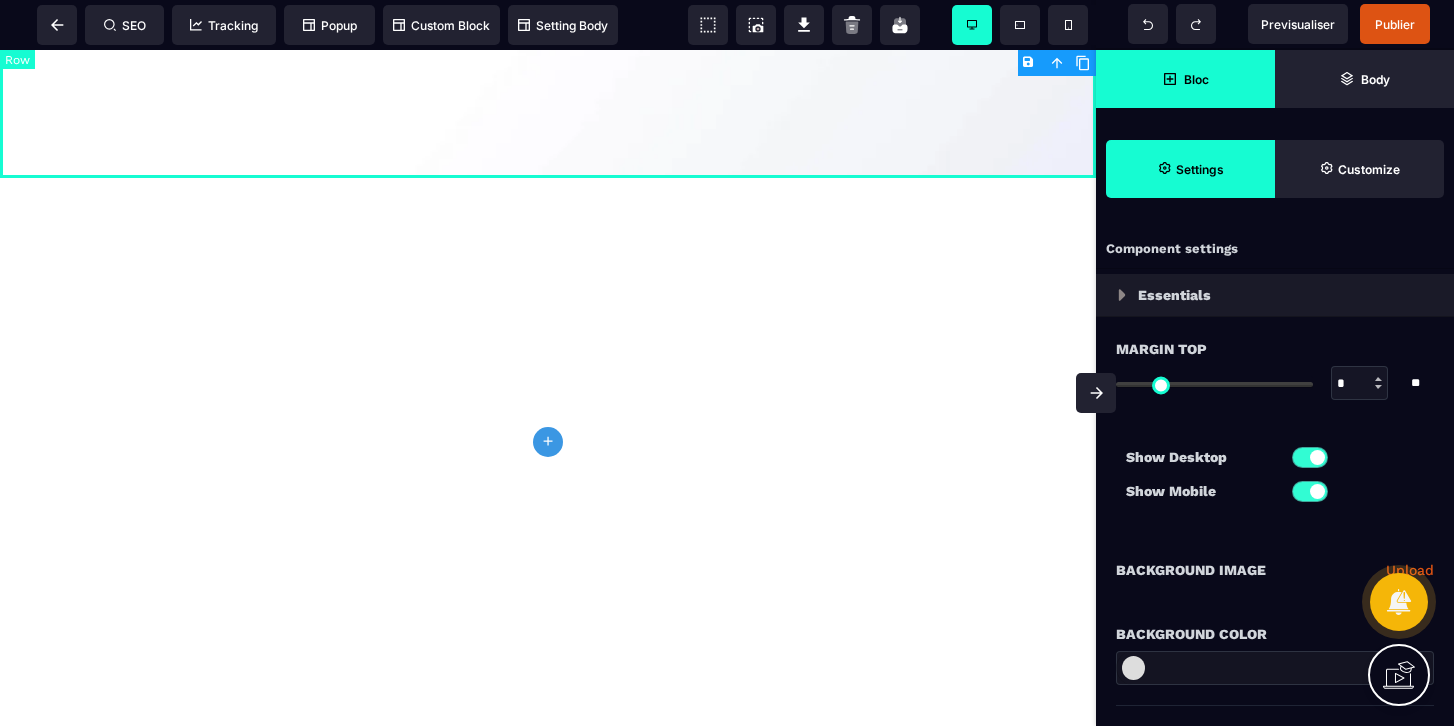 scroll, scrollTop: 4879, scrollLeft: 0, axis: vertical 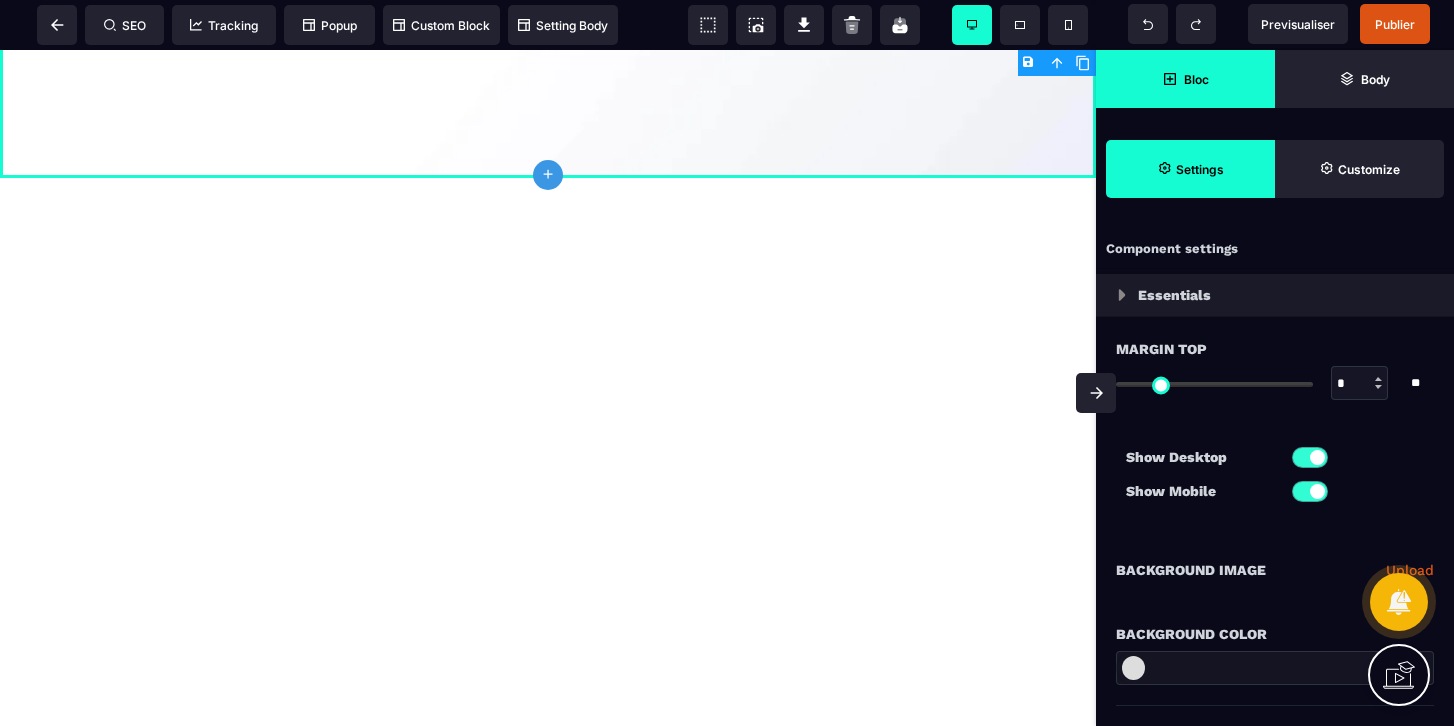click on "contact@fleurdeviecoachingsante.fr Programme 360°  Manager sans s'épuiser, c'est possible et urgent ! Découvrez un programme d'accompagnement global pour reprendre les rênes de votre poste, de vos équipes et de votre énergie dans une seule offre 360° ! Prêt(e) à transformer votre quotidien pro sans vous sacrifier ?  Inscrivez-vous au webinaire d'information de 30 mn pour connaitre les détails de l'offre Programme 360° Manager sans s'épuiser, c'est possible et urgent ! Découvrez un programme d'accompagnement global pour reprendre les rênes de votre poste, de vos équipes et de votre énergie dans une seule offre tout en un ! Inscrivrez vous au webinaire d'information de 30 mn Vous vous sentez seul face à des injonctions paradoxales ? Marre de courir partout en éteignant des incendies ? Vous avez l'impression que cela tiendra bien jusqu'à vendredi... sauf qu'il n'est que mardi... Quand tout le monde compte sur vous mais que vous commencez à flancher... J'ai vécu sensiblement la même chose !" at bounding box center [548, -1967] 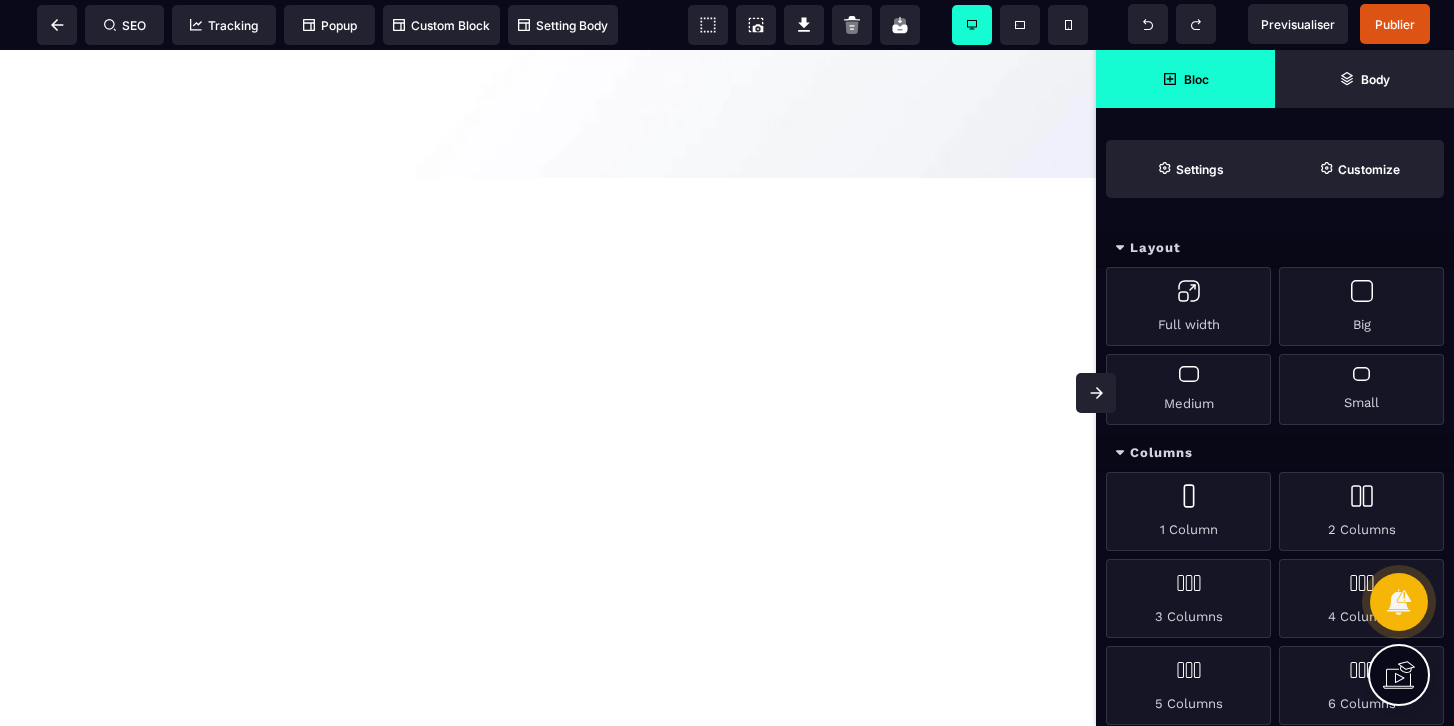 scroll, scrollTop: 4879, scrollLeft: 0, axis: vertical 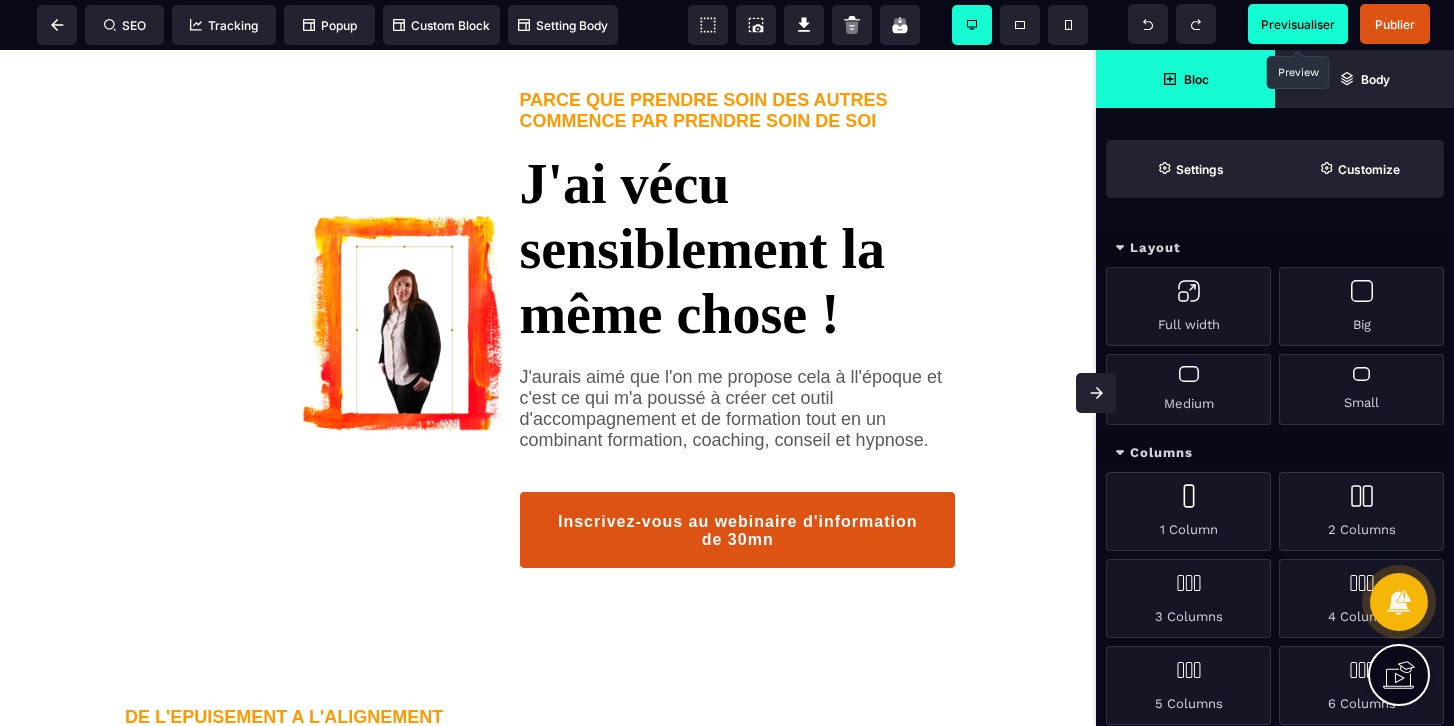 click on "Previsualiser" at bounding box center [1298, 24] 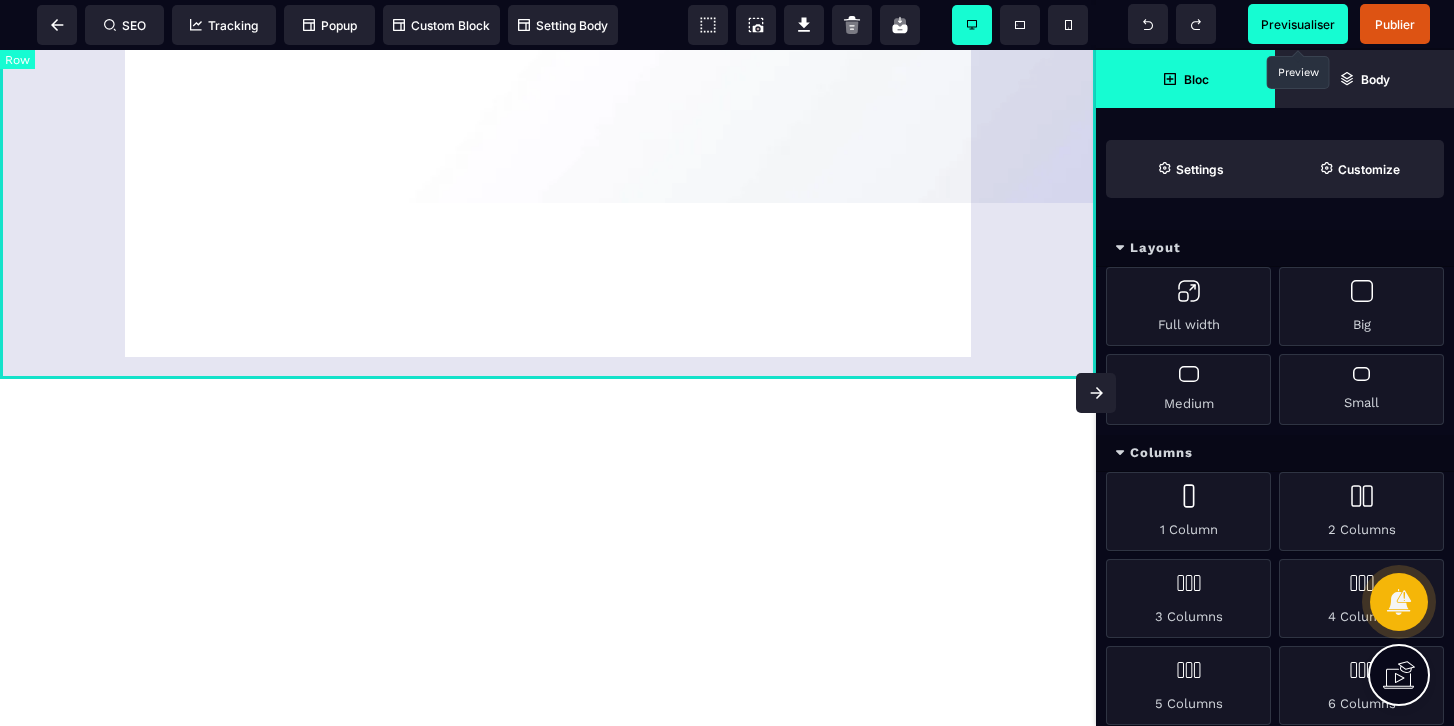 scroll, scrollTop: 4709, scrollLeft: 0, axis: vertical 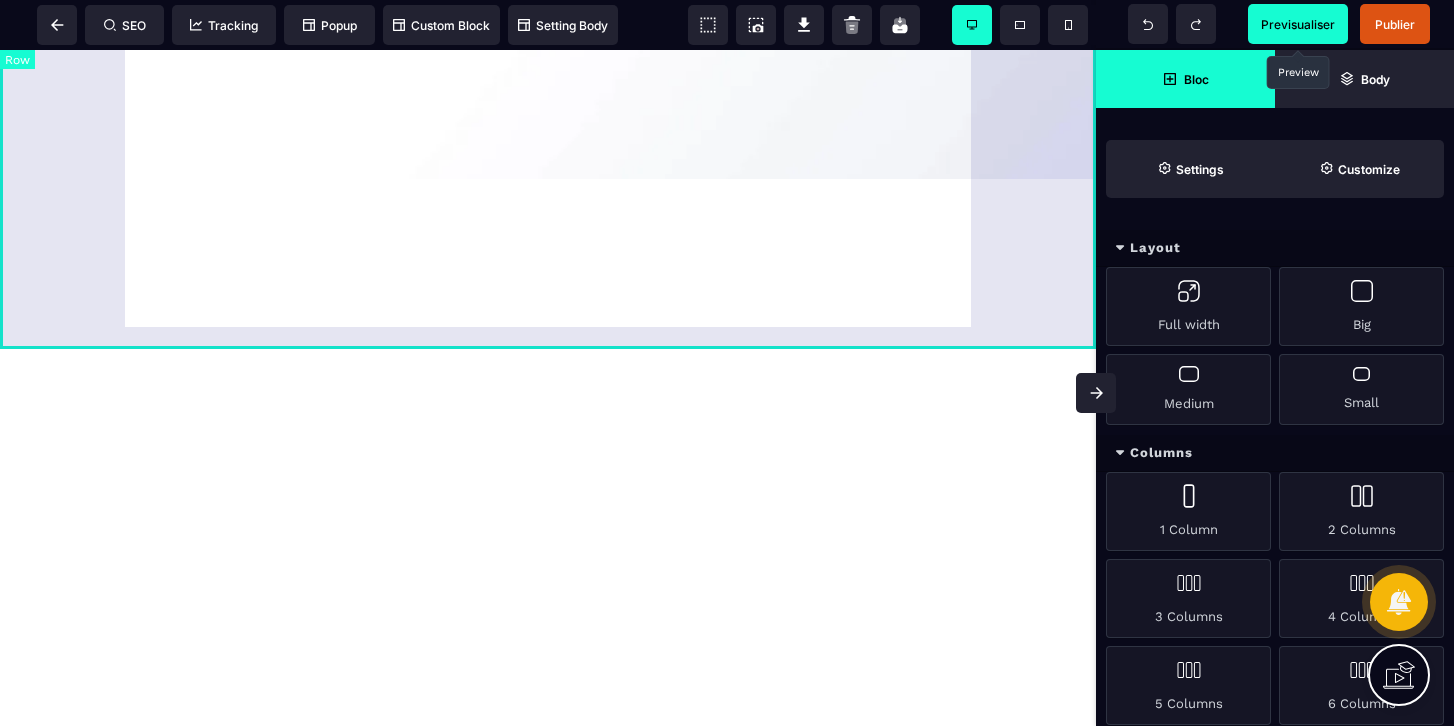 click at bounding box center [548, -159] 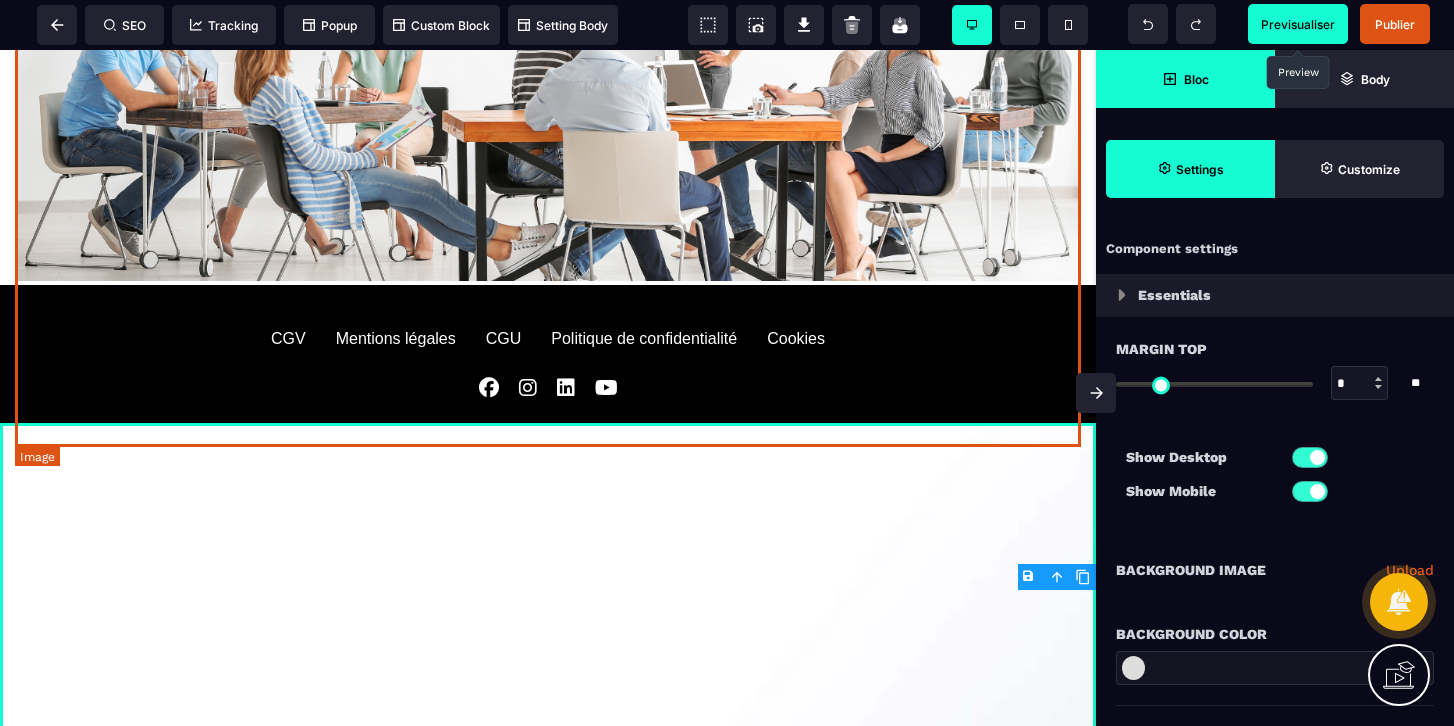 scroll, scrollTop: 3788, scrollLeft: 0, axis: vertical 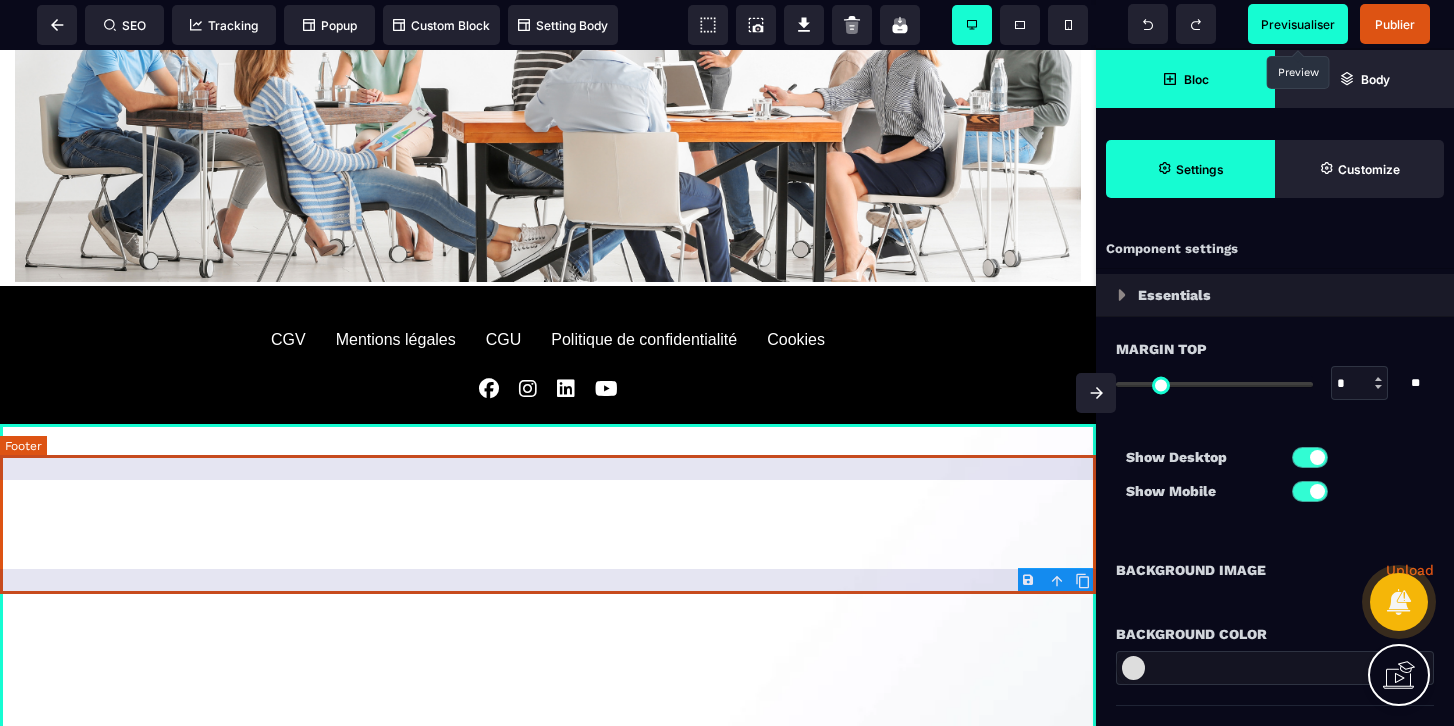 click on "CGV Mentions légales CGU Politique de confidentialité Cookies" at bounding box center [548, 340] 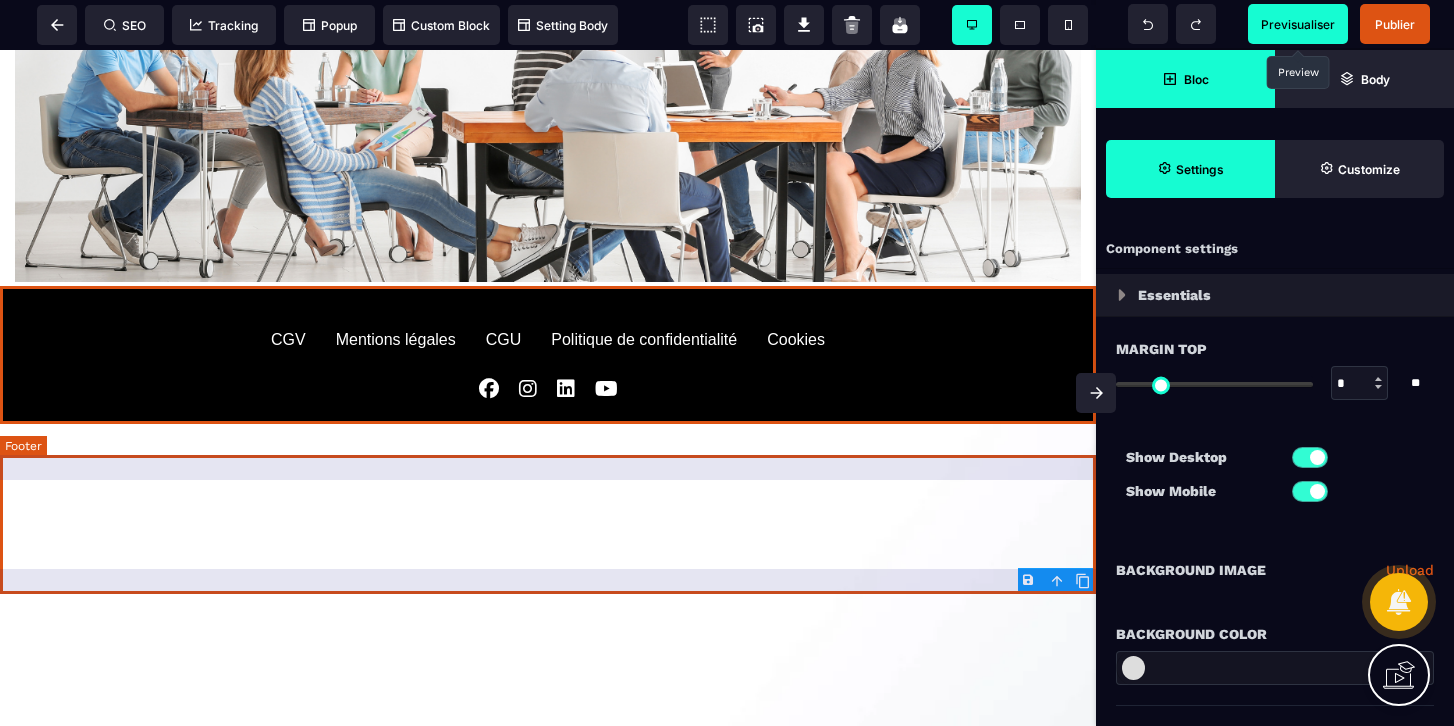 select 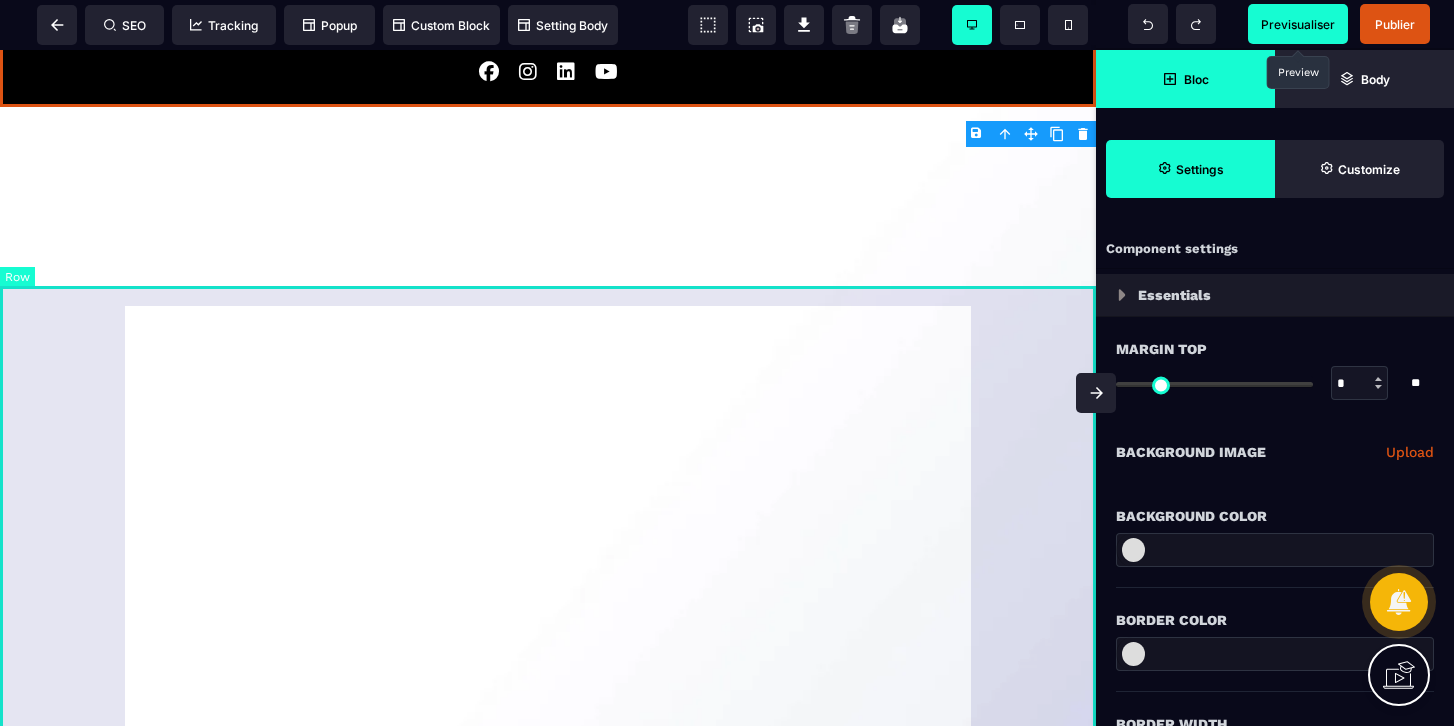 scroll, scrollTop: 4109, scrollLeft: 0, axis: vertical 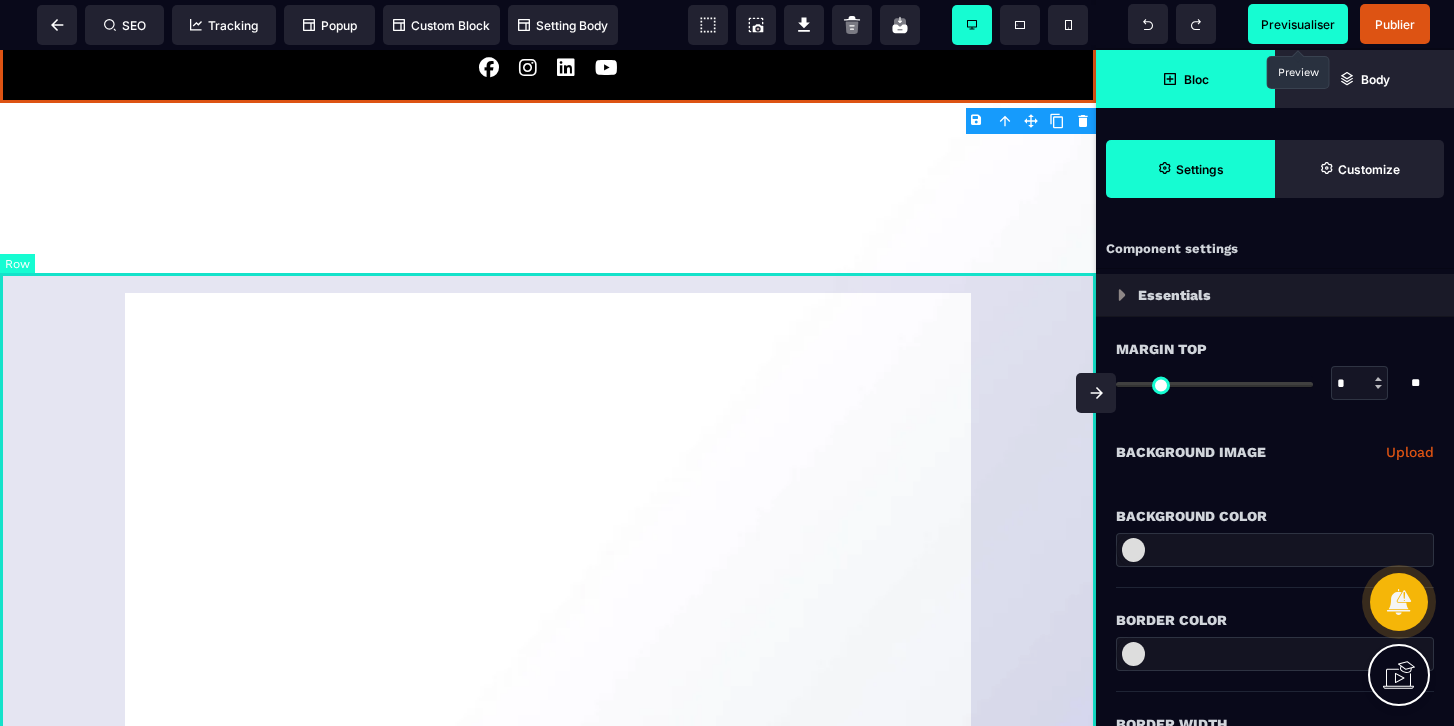 click at bounding box center (548, 441) 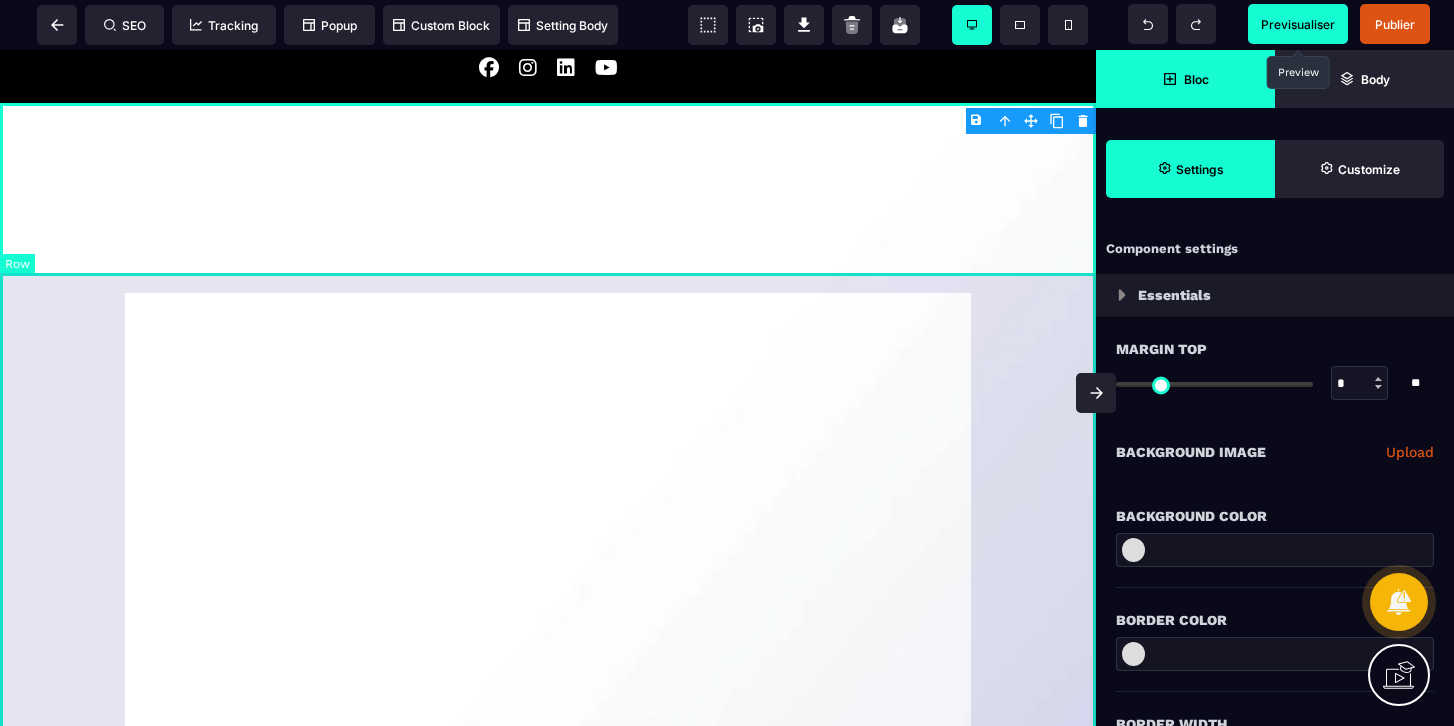 select on "**" 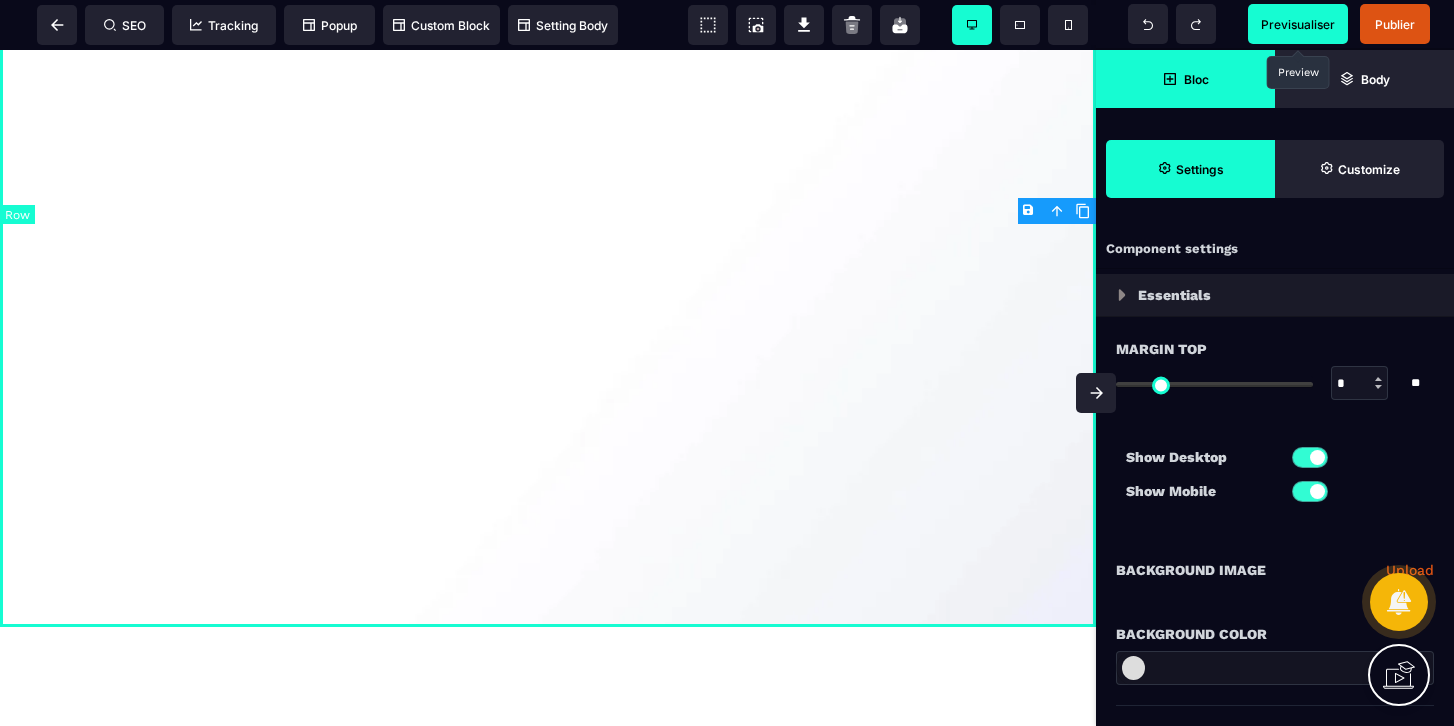 scroll, scrollTop: 4274, scrollLeft: 0, axis: vertical 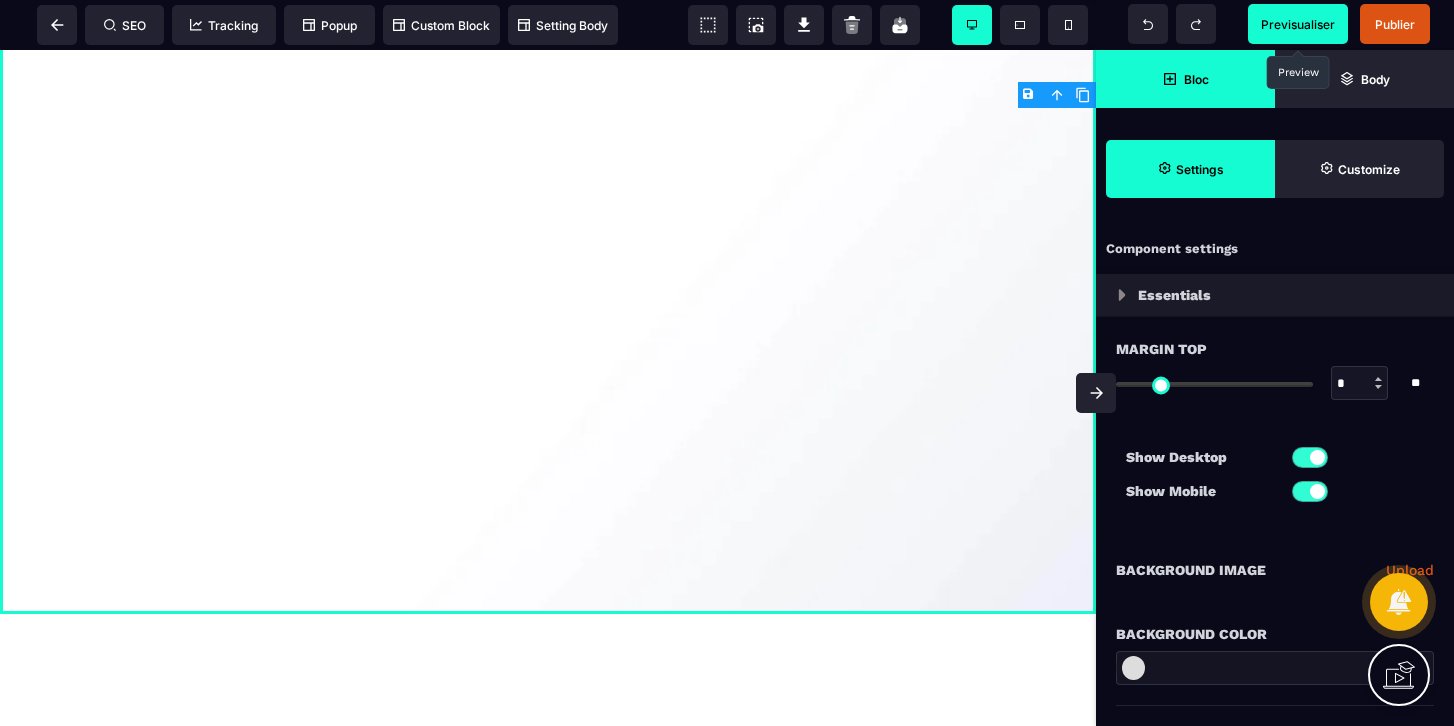 click 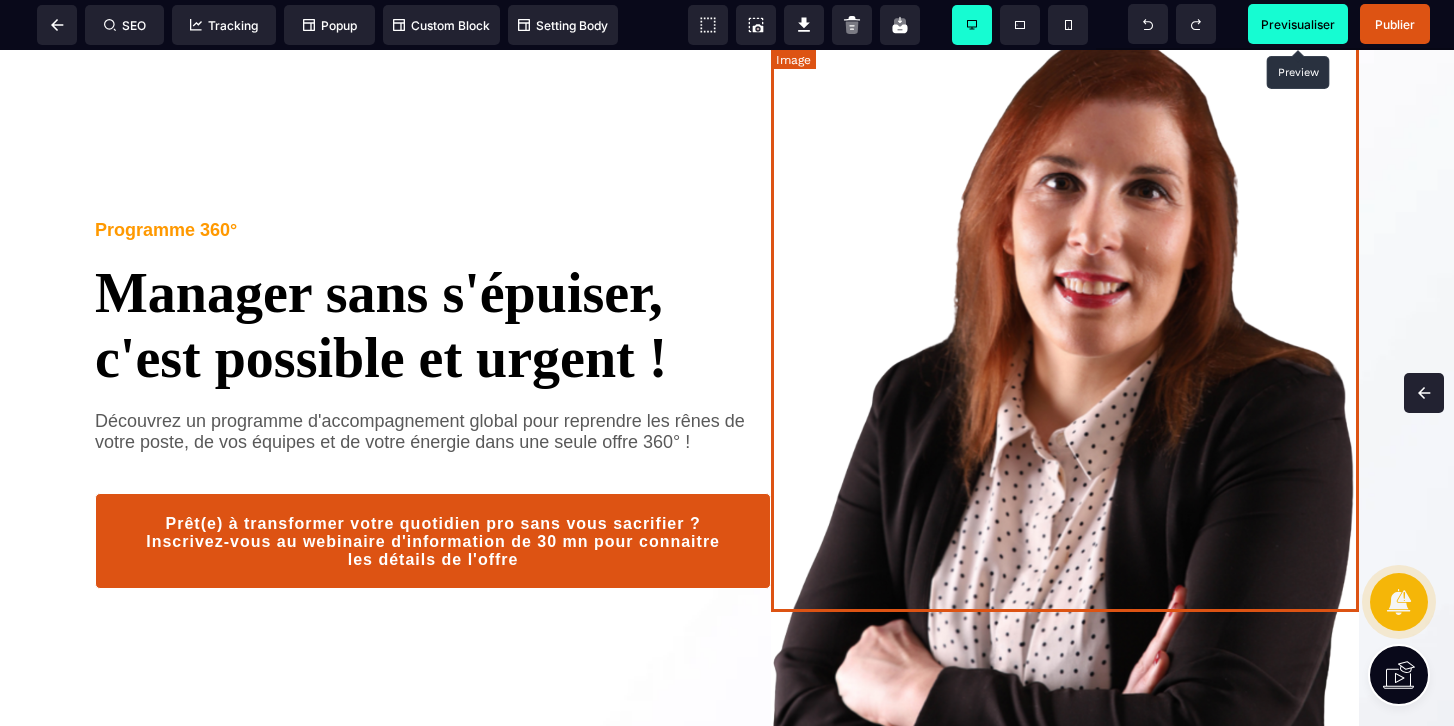 scroll, scrollTop: 0, scrollLeft: 0, axis: both 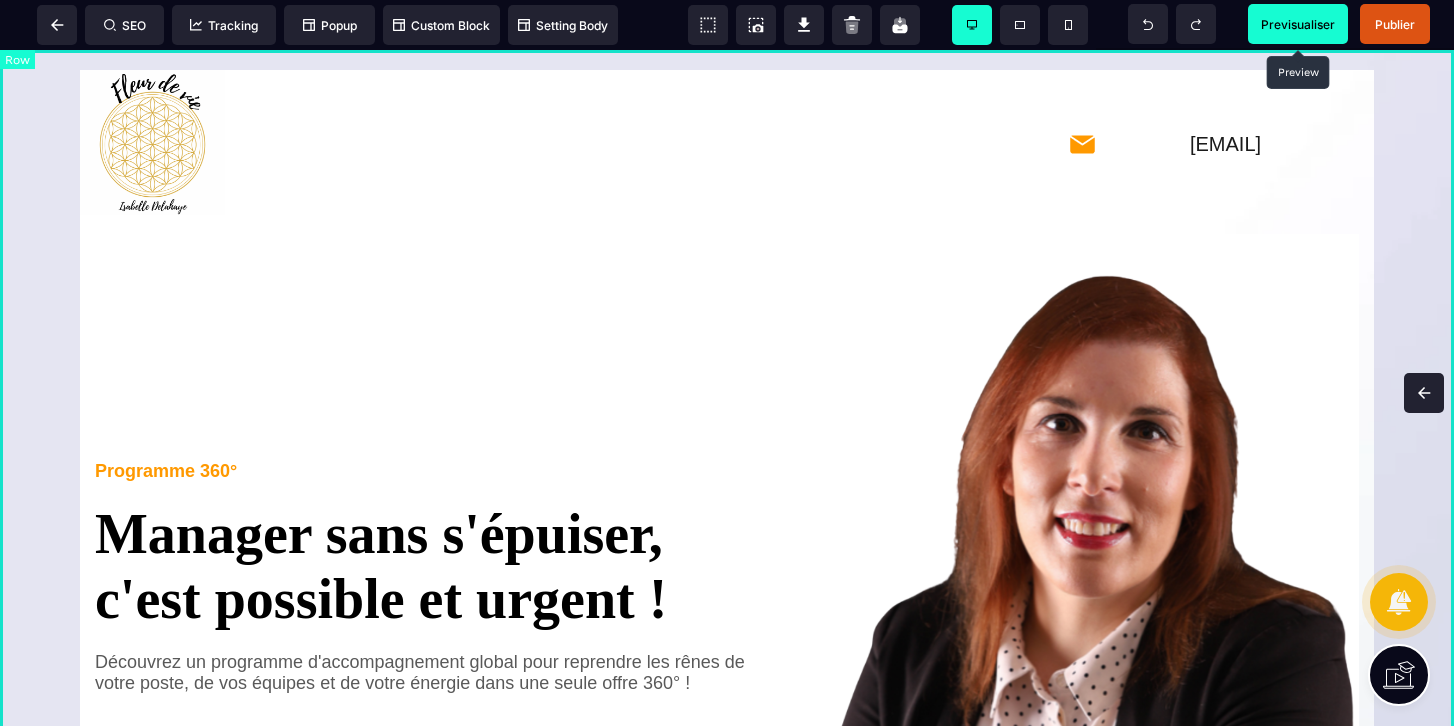 click on "contact@fleurdeviecoachingsante.fr Programme 360°  Manager sans s'épuiser, c'est possible et urgent ! Découvrez un programme d'accompagnement global pour reprendre les rênes de votre poste, de vos équipes et de votre énergie dans une seule offre 360° ! Prêt(e) à transformer votre quotidien pro sans vous sacrifier ?  Inscrivez-vous au webinaire d'information de 30 mn pour connaitre les détails de l'offre" at bounding box center [727, 564] 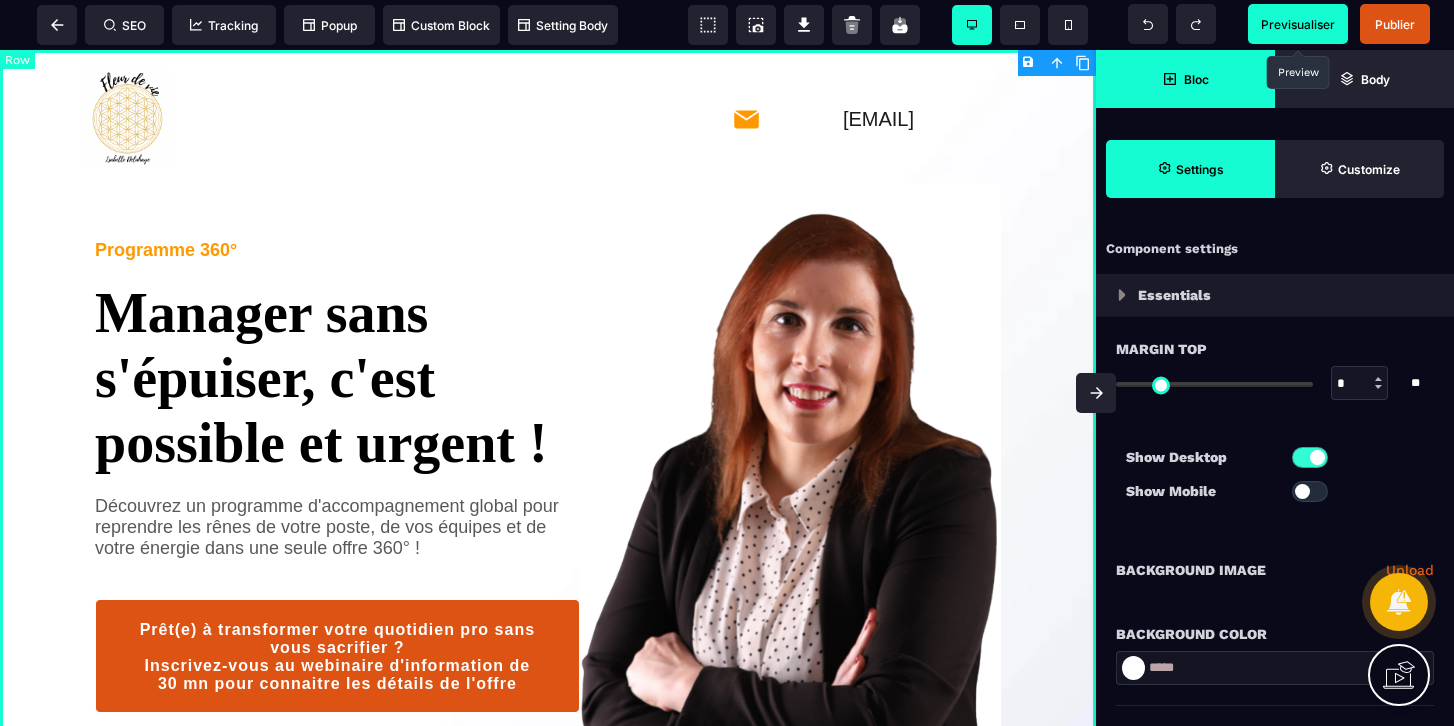 type on "*" 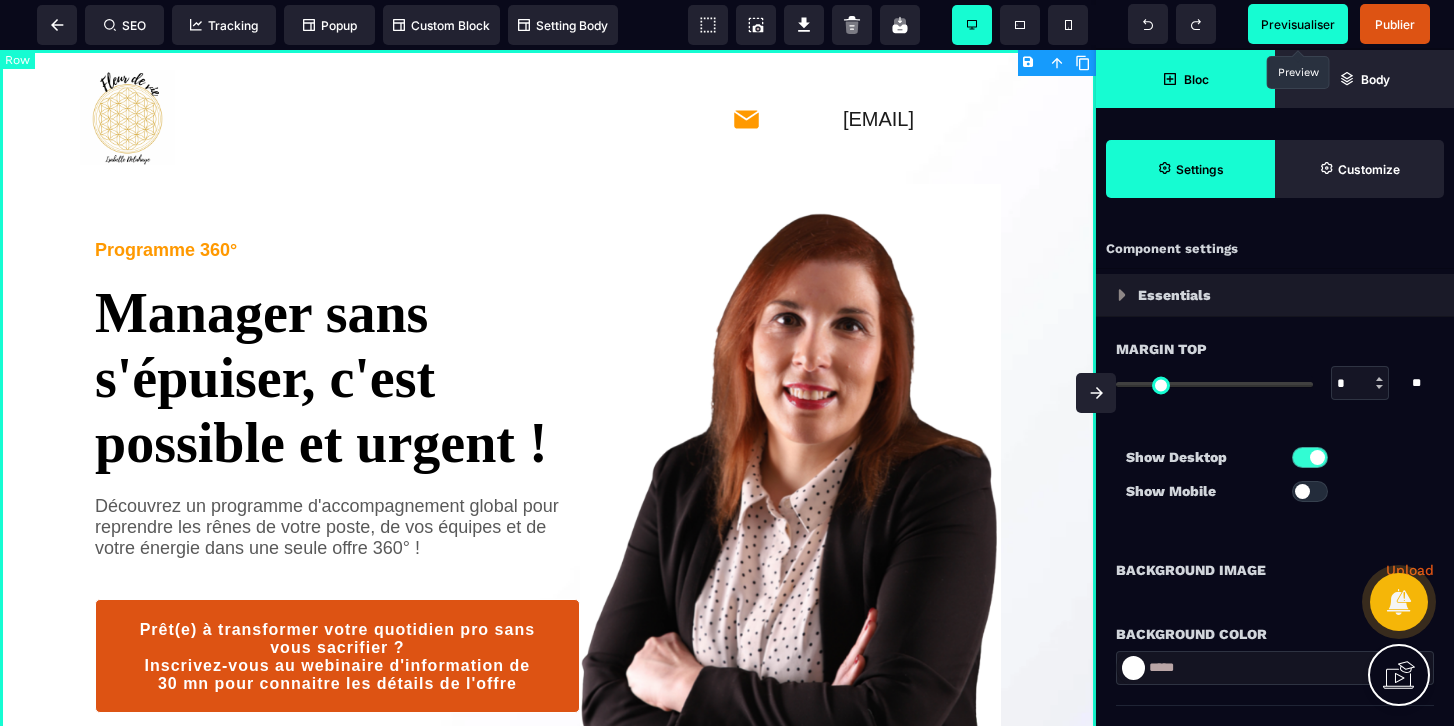 select on "*" 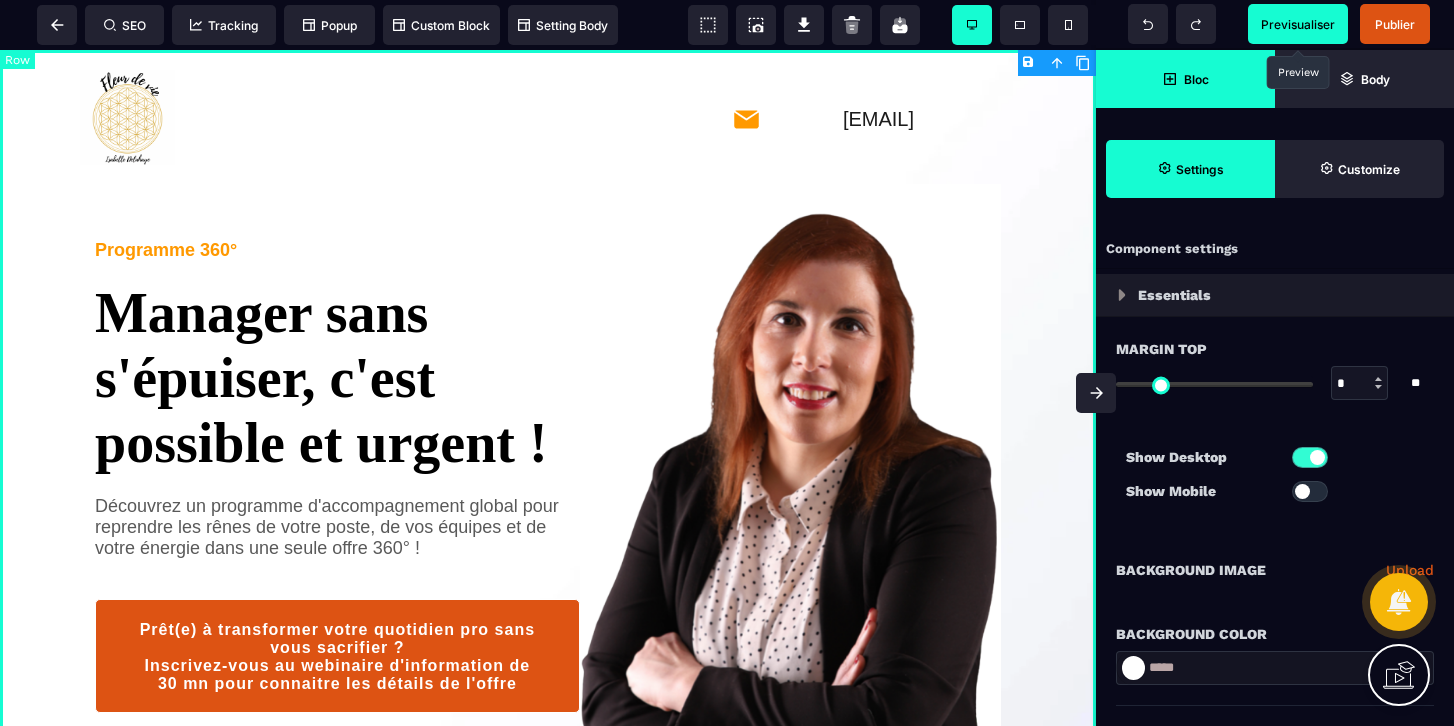 click on "contact@fleurdeviecoachingsante.fr Programme 360°  Manager sans s'épuiser, c'est possible et urgent ! Découvrez un programme d'accompagnement global pour reprendre les rênes de votre poste, de vos équipes et de votre énergie dans une seule offre 360° ! Prêt(e) à transformer votre quotidien pro sans vous sacrifier ?  Inscrivez-vous au webinaire d'information de 30 mn pour connaitre les détails de l'offre" at bounding box center [548, 419] 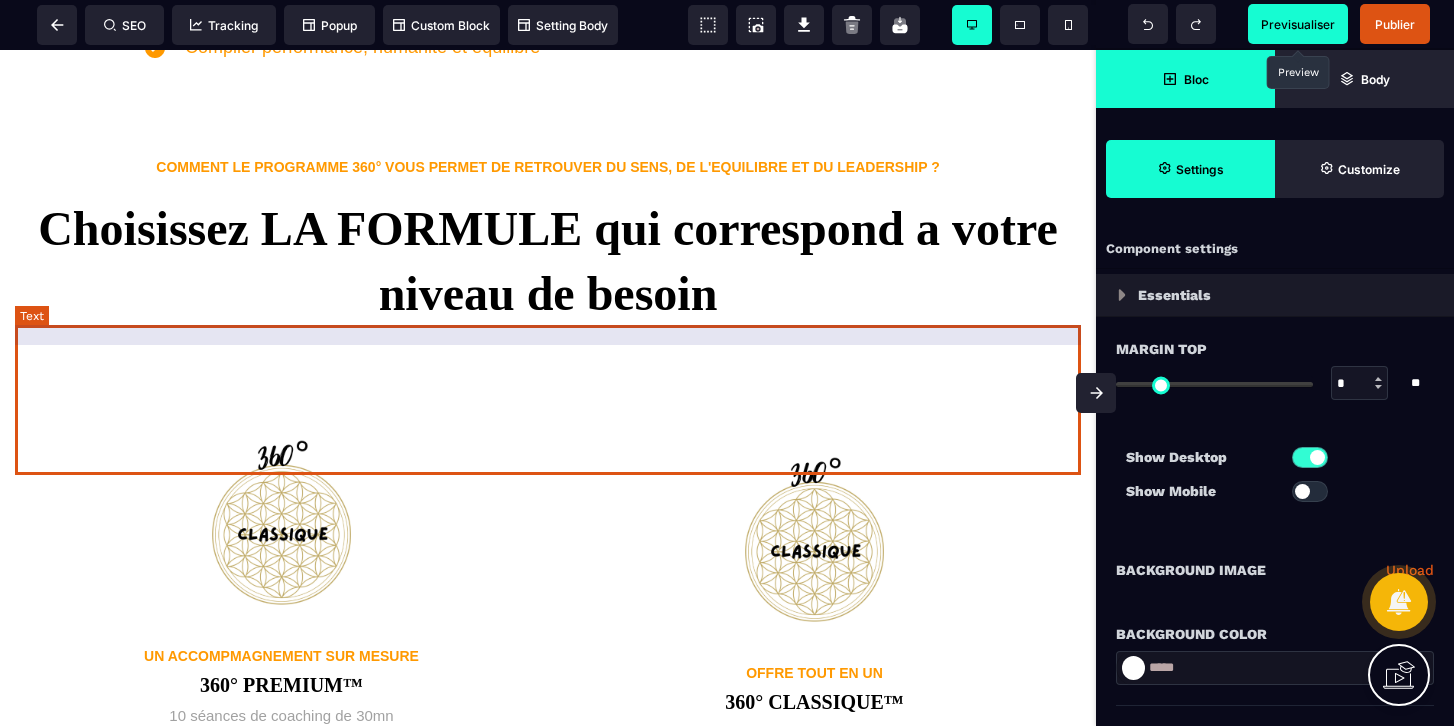scroll, scrollTop: 2217, scrollLeft: 0, axis: vertical 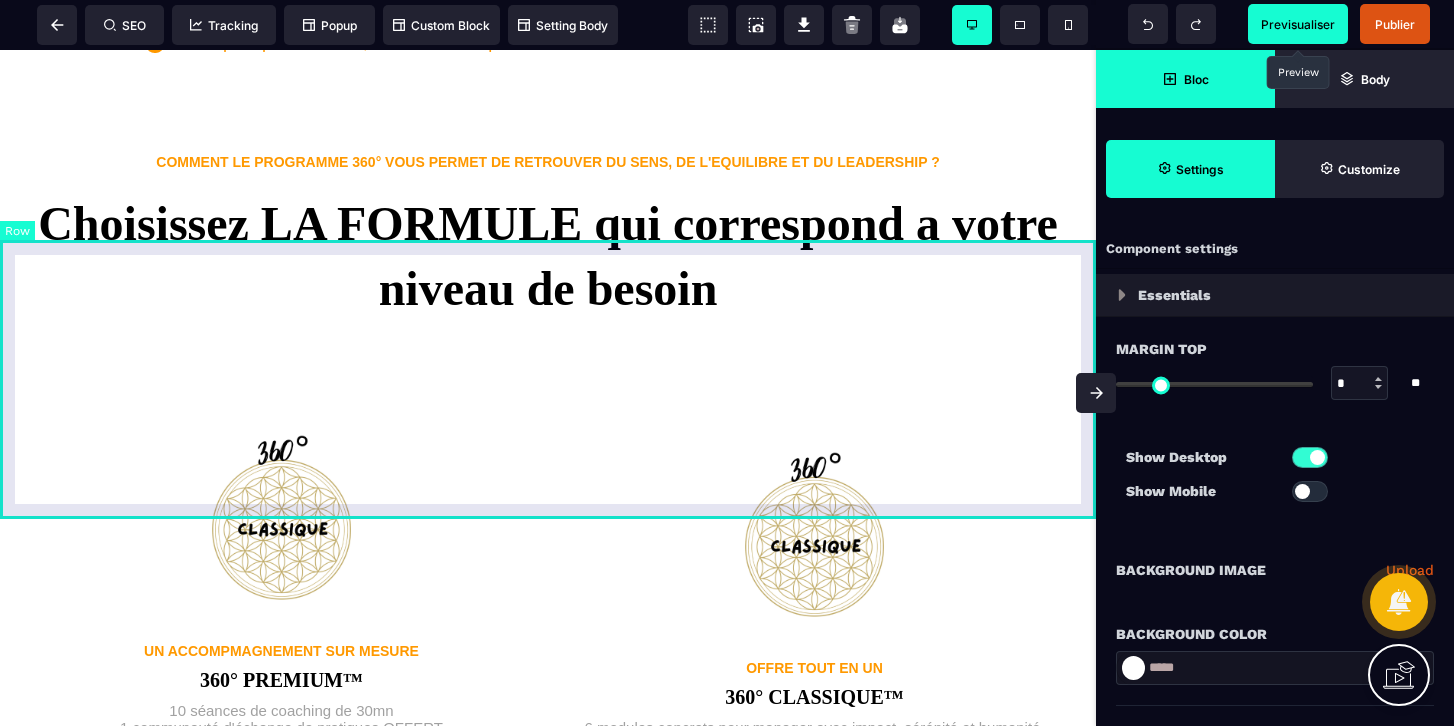 click on "COMMENT LE PROGRAMME 360° VOUS PERMET DE RETROUVER DU SENS, DE L'EQUILIBRE ET DU LEADERSHIP ? Choisissez LA FORMULE qui correspond a votre niveau de besoin" at bounding box center [548, 237] 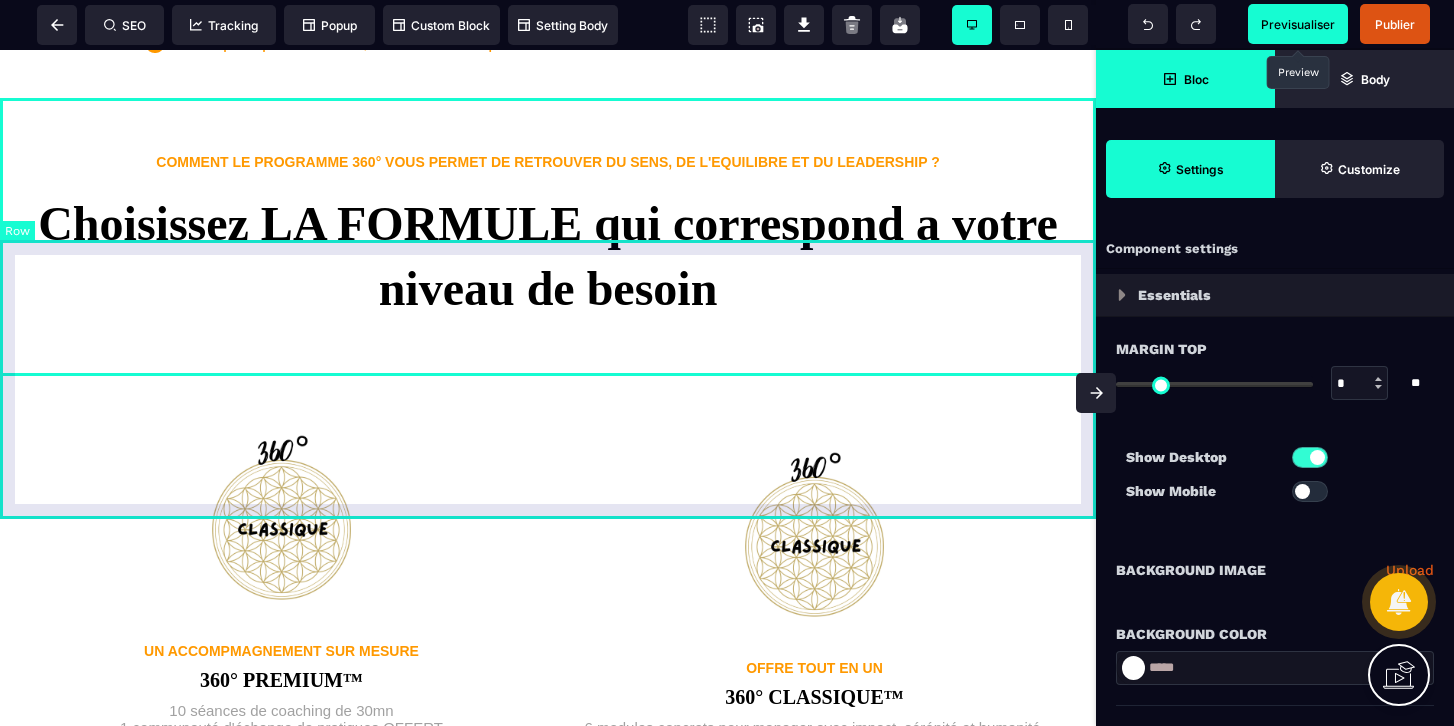 select on "*" 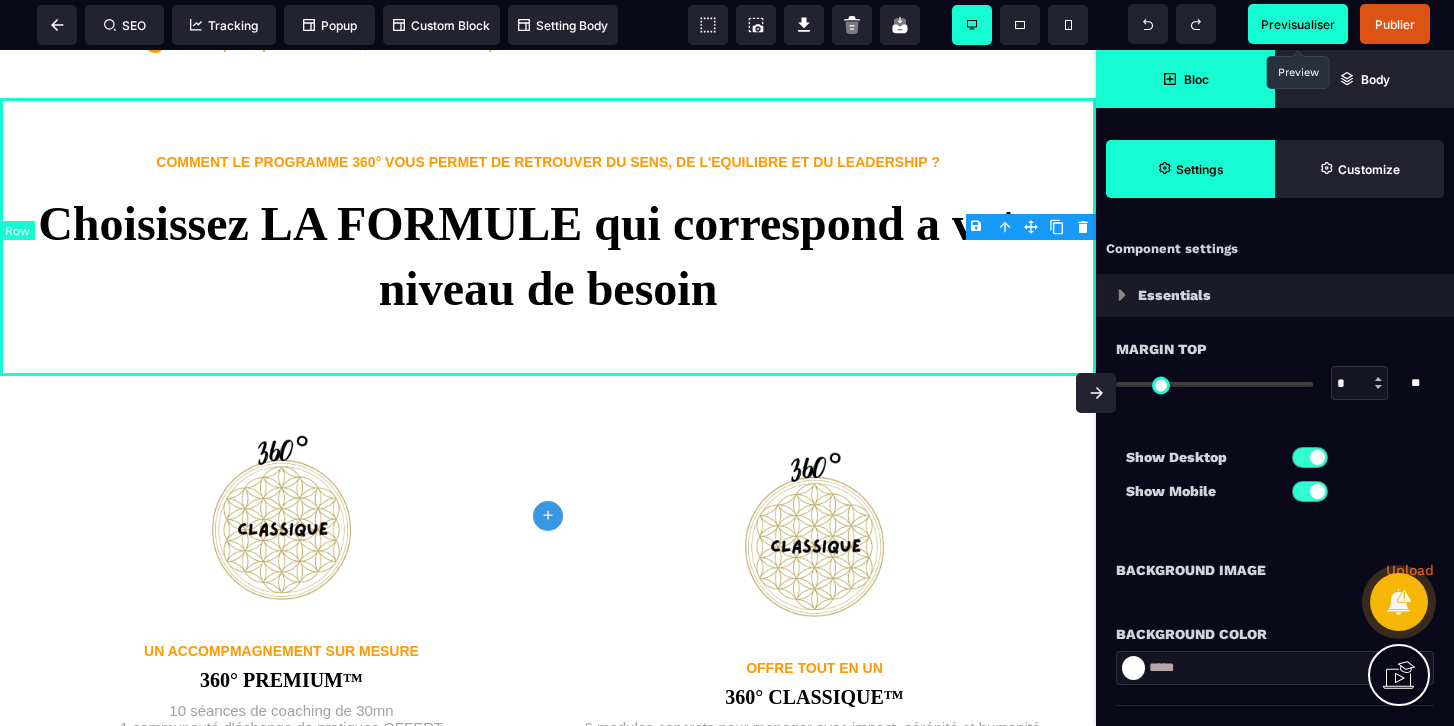 type on "*" 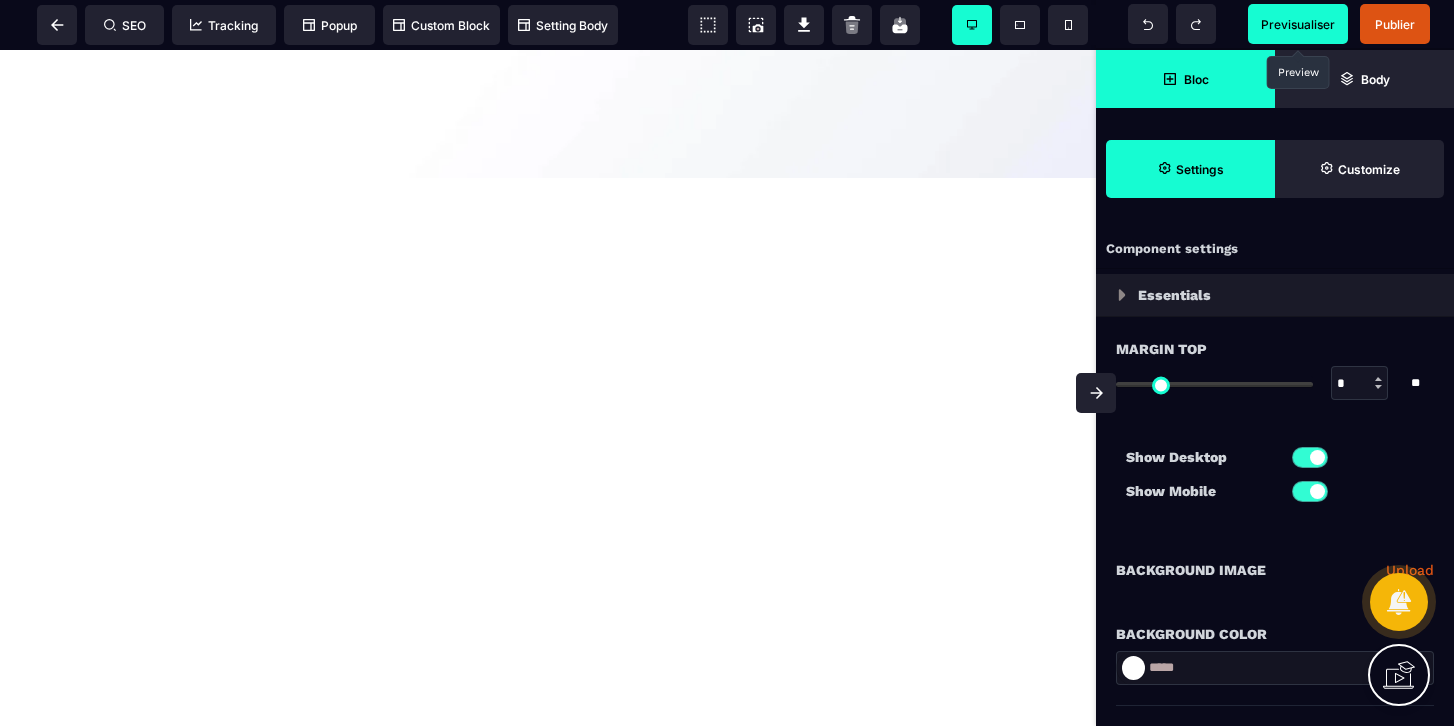 scroll, scrollTop: 4697, scrollLeft: 0, axis: vertical 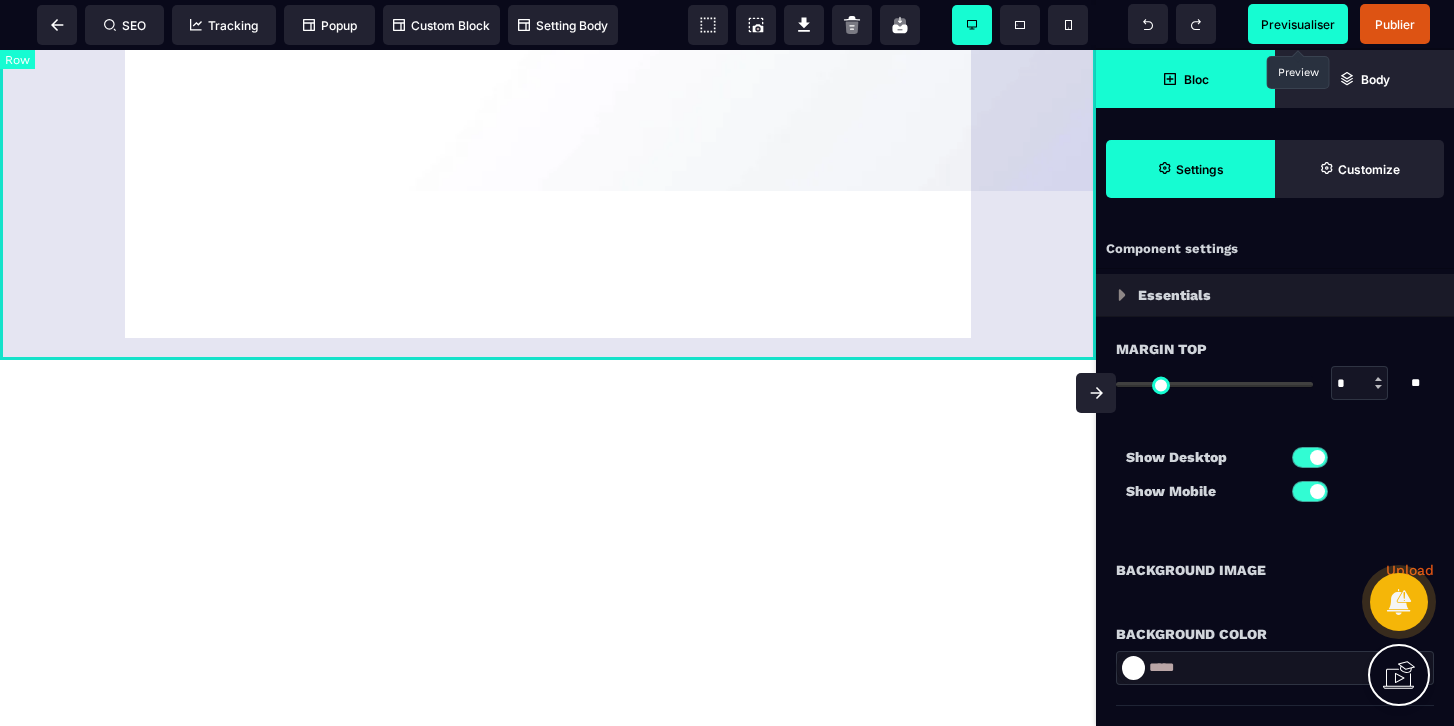 click at bounding box center (548, -147) 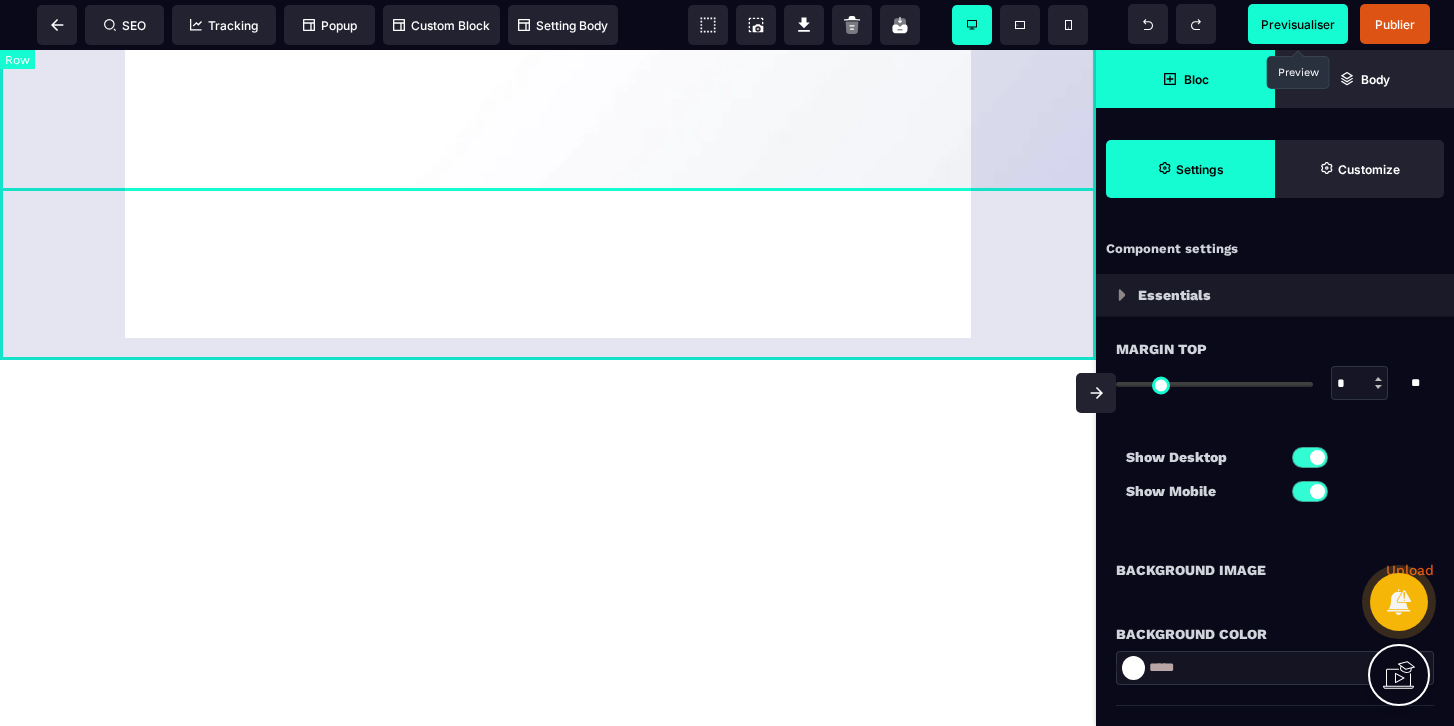 select on "**" 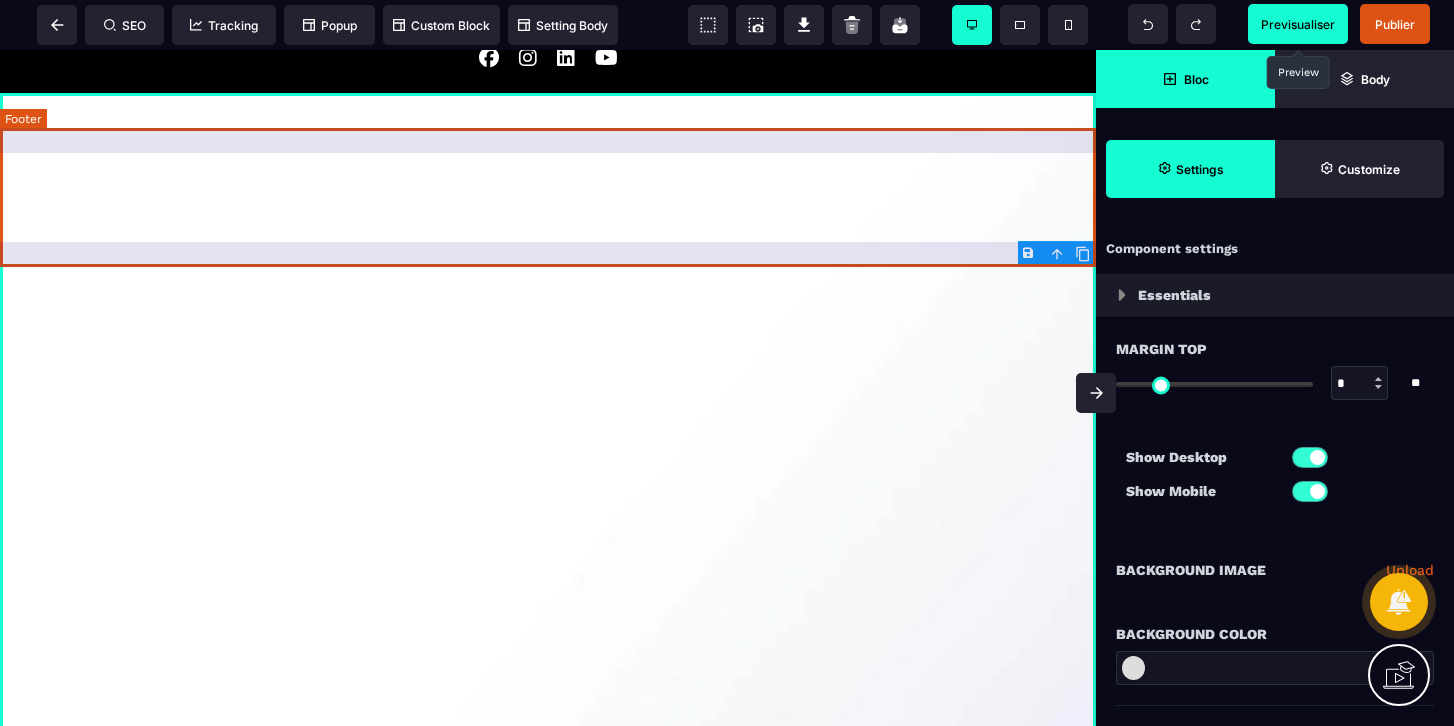 scroll, scrollTop: 4123, scrollLeft: 0, axis: vertical 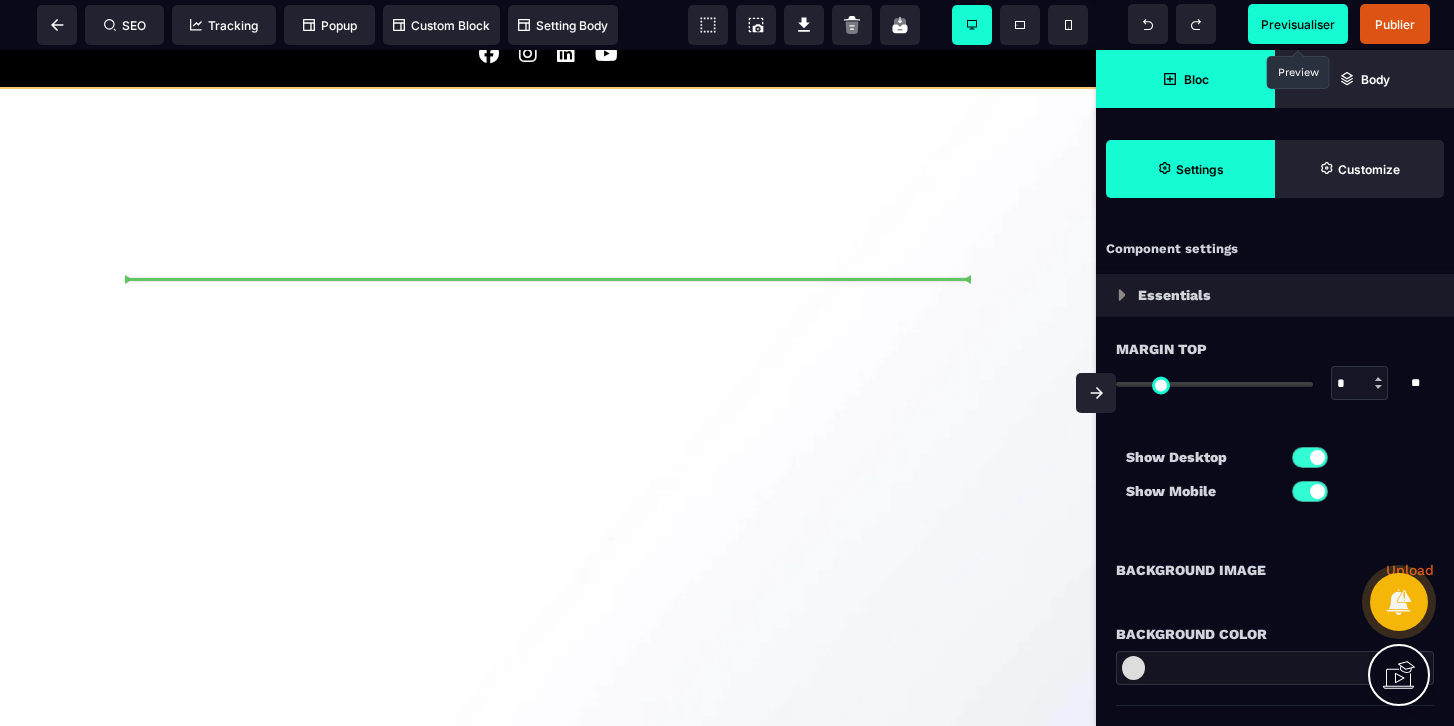 drag, startPoint x: 953, startPoint y: 174, endPoint x: 917, endPoint y: 589, distance: 416.55853 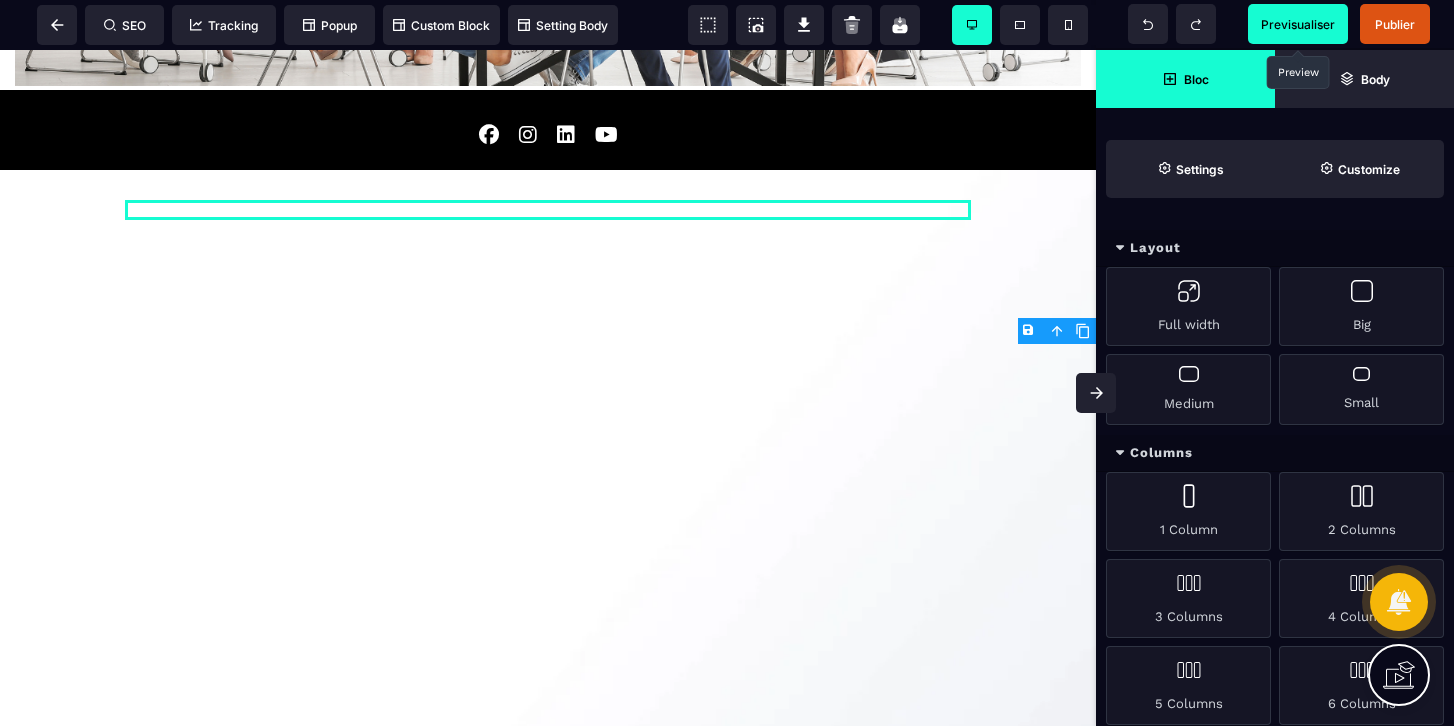 scroll, scrollTop: 3975, scrollLeft: 0, axis: vertical 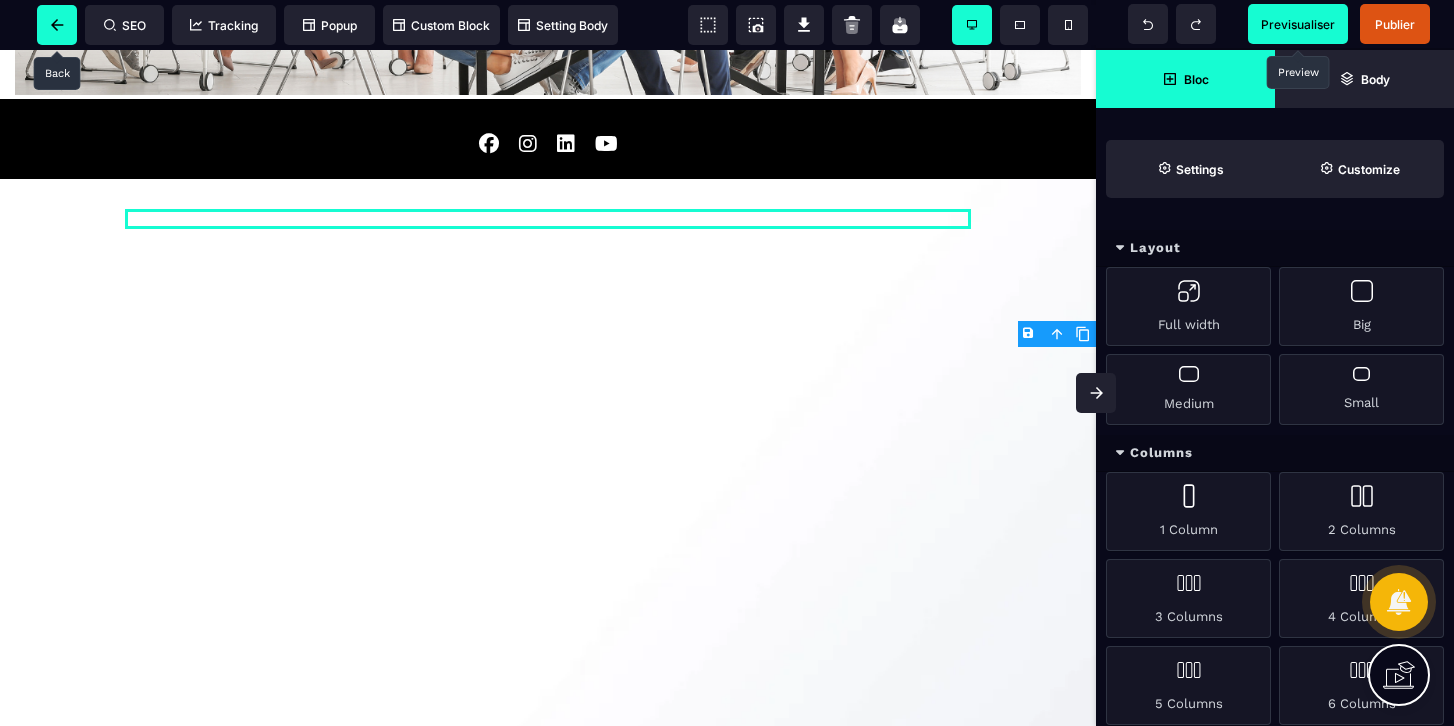 click 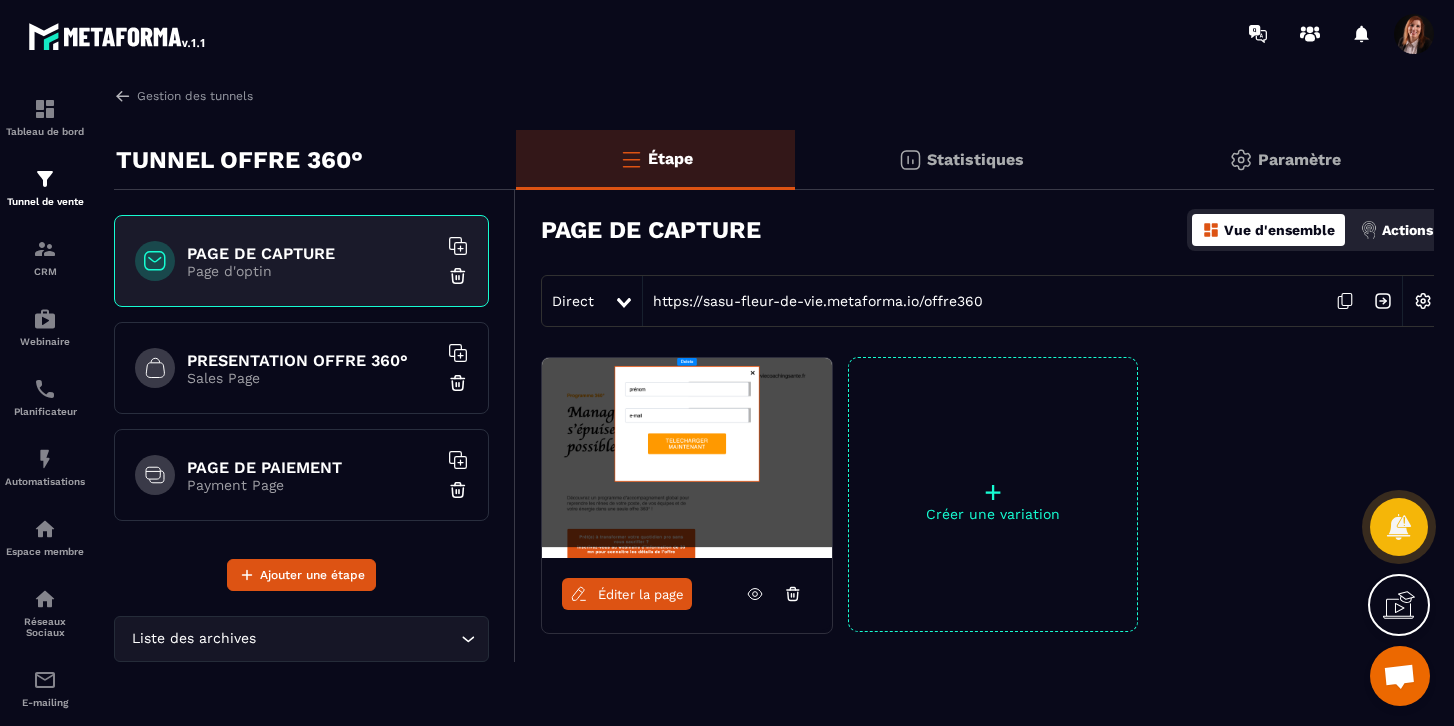 click on "Éditer la page" at bounding box center [627, 594] 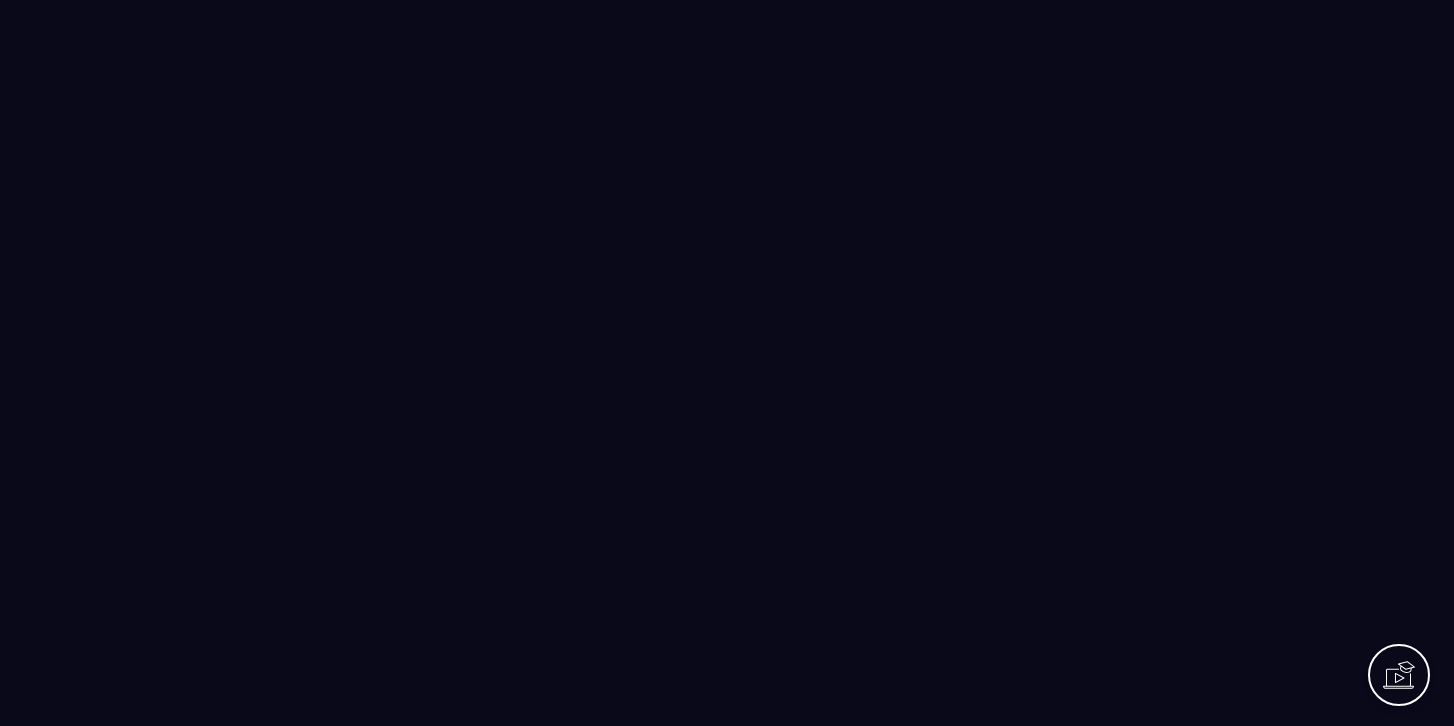 scroll, scrollTop: 0, scrollLeft: 0, axis: both 